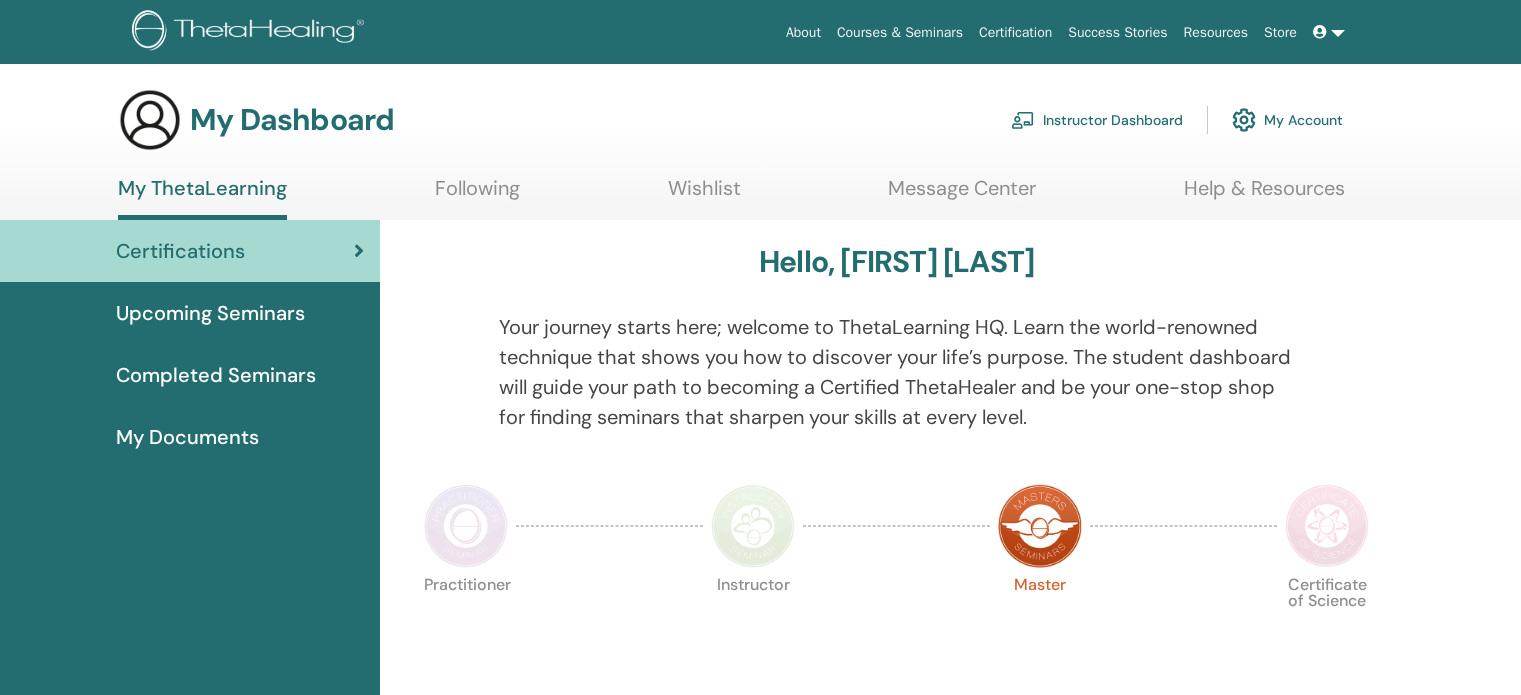 scroll, scrollTop: 0, scrollLeft: 0, axis: both 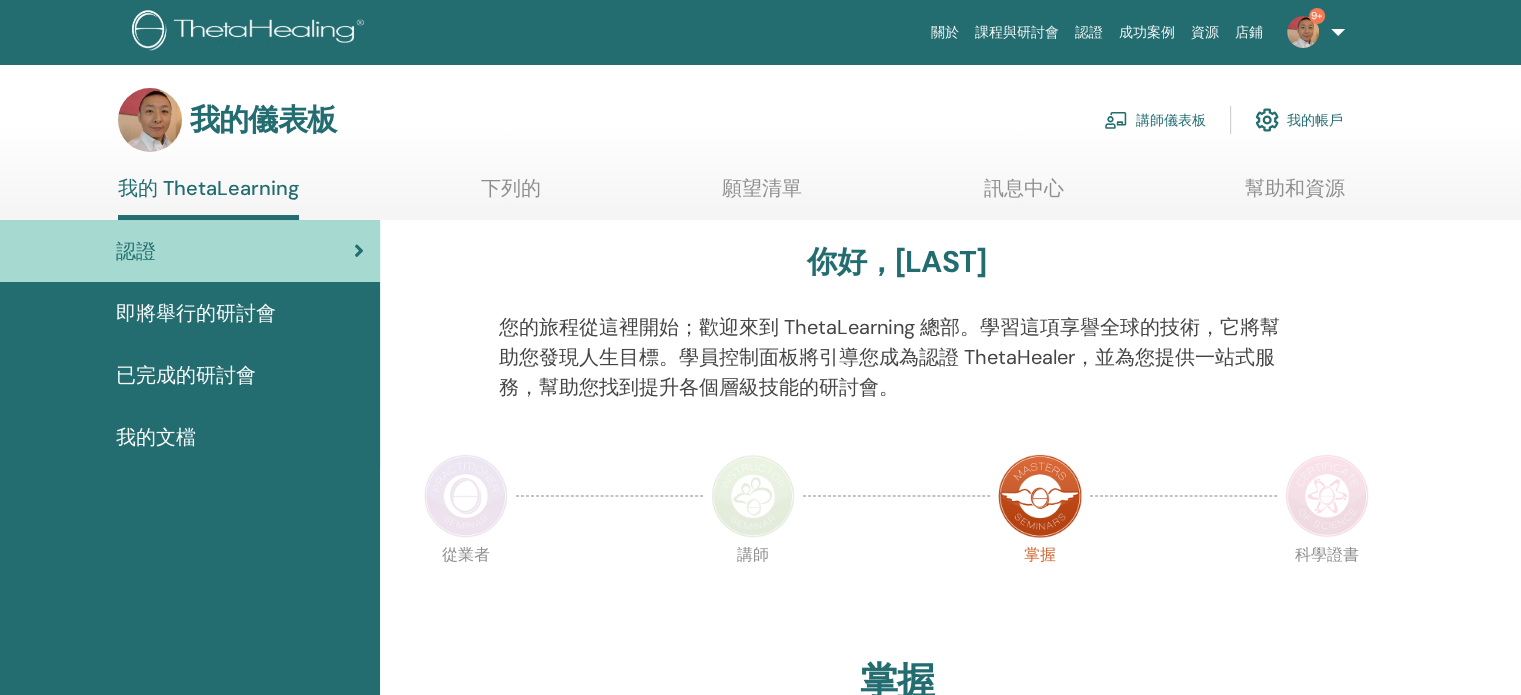click on "講師儀表板" at bounding box center [1171, 121] 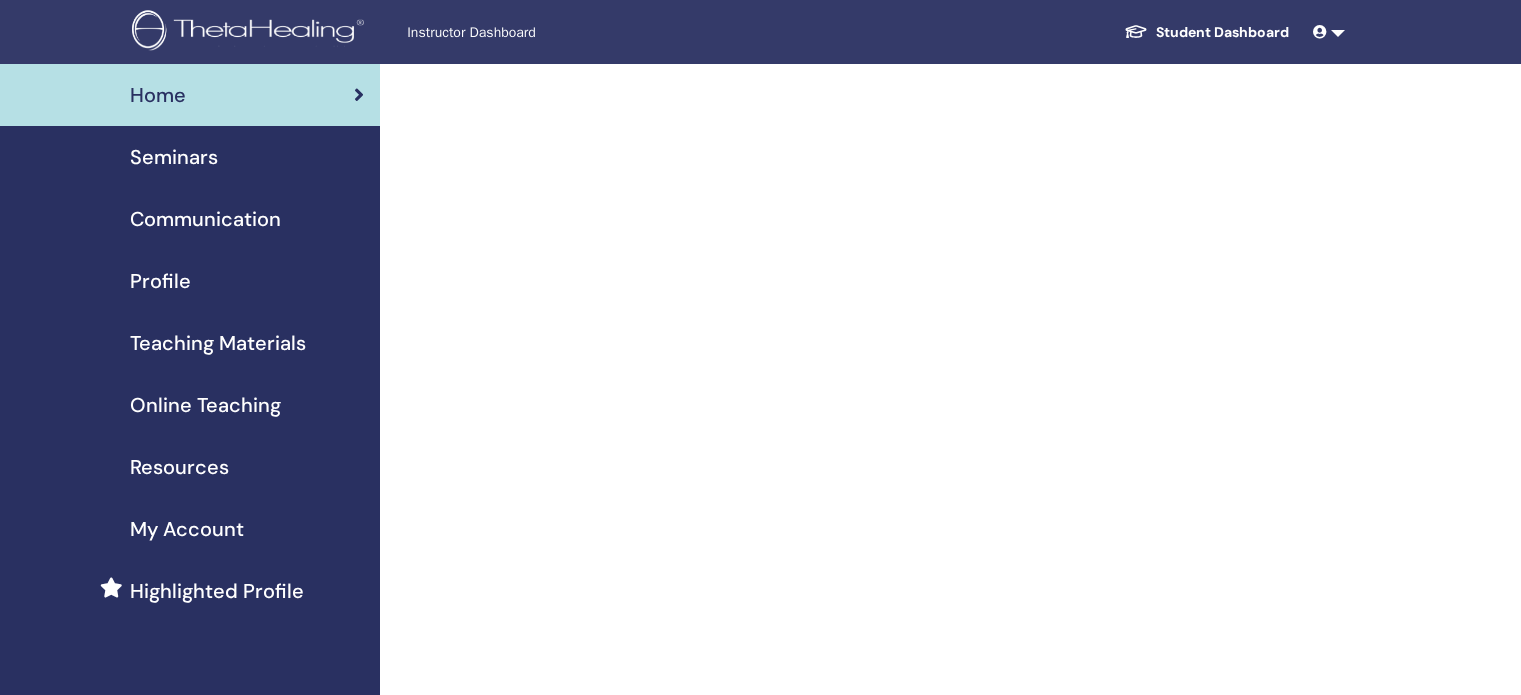 scroll, scrollTop: 0, scrollLeft: 0, axis: both 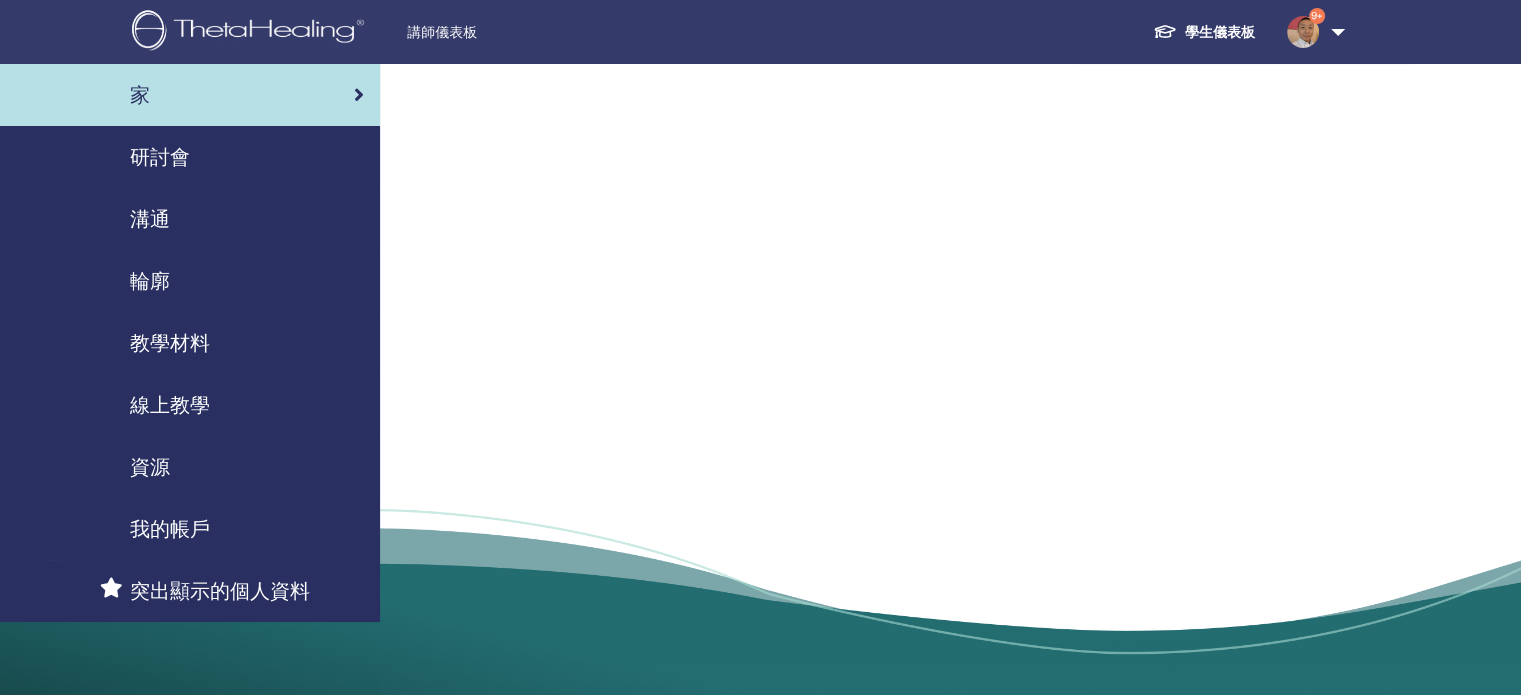 click on "研討會" at bounding box center [160, 157] 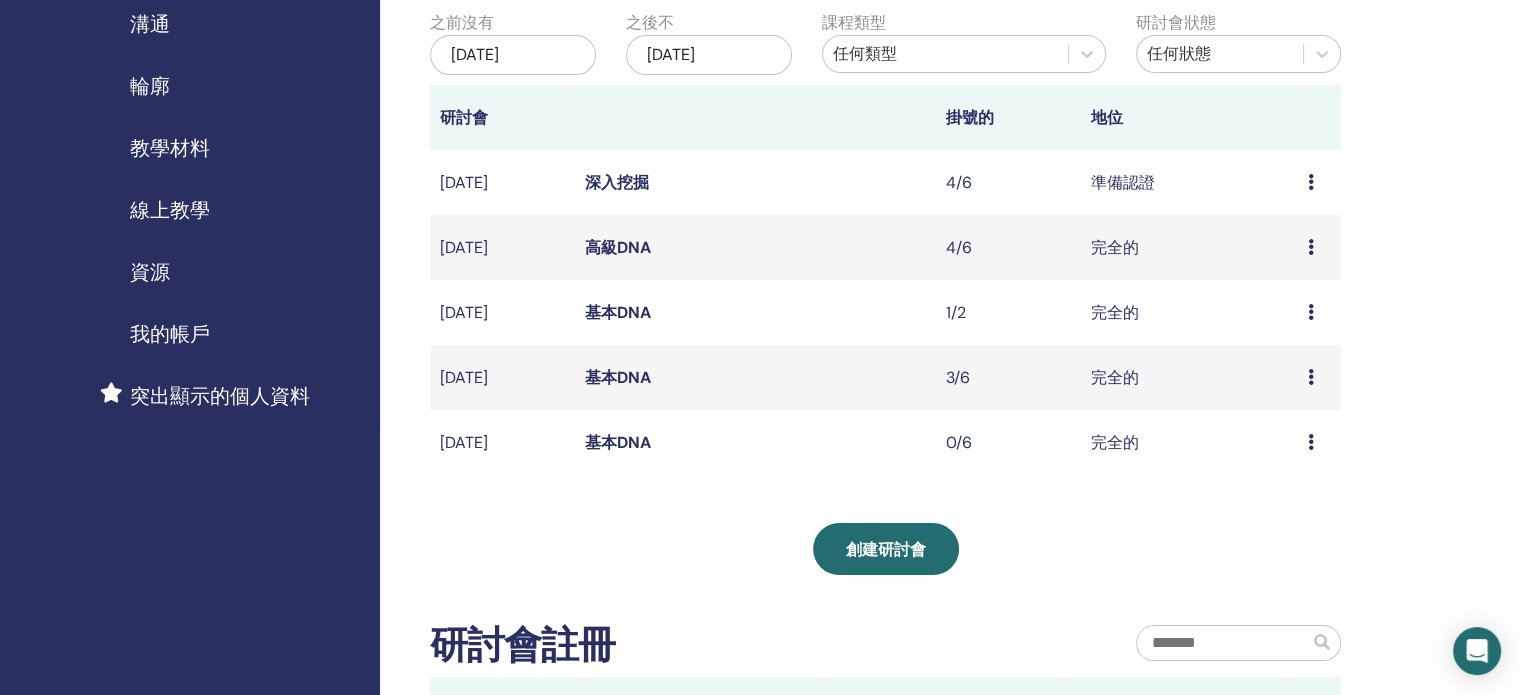 scroll, scrollTop: 200, scrollLeft: 0, axis: vertical 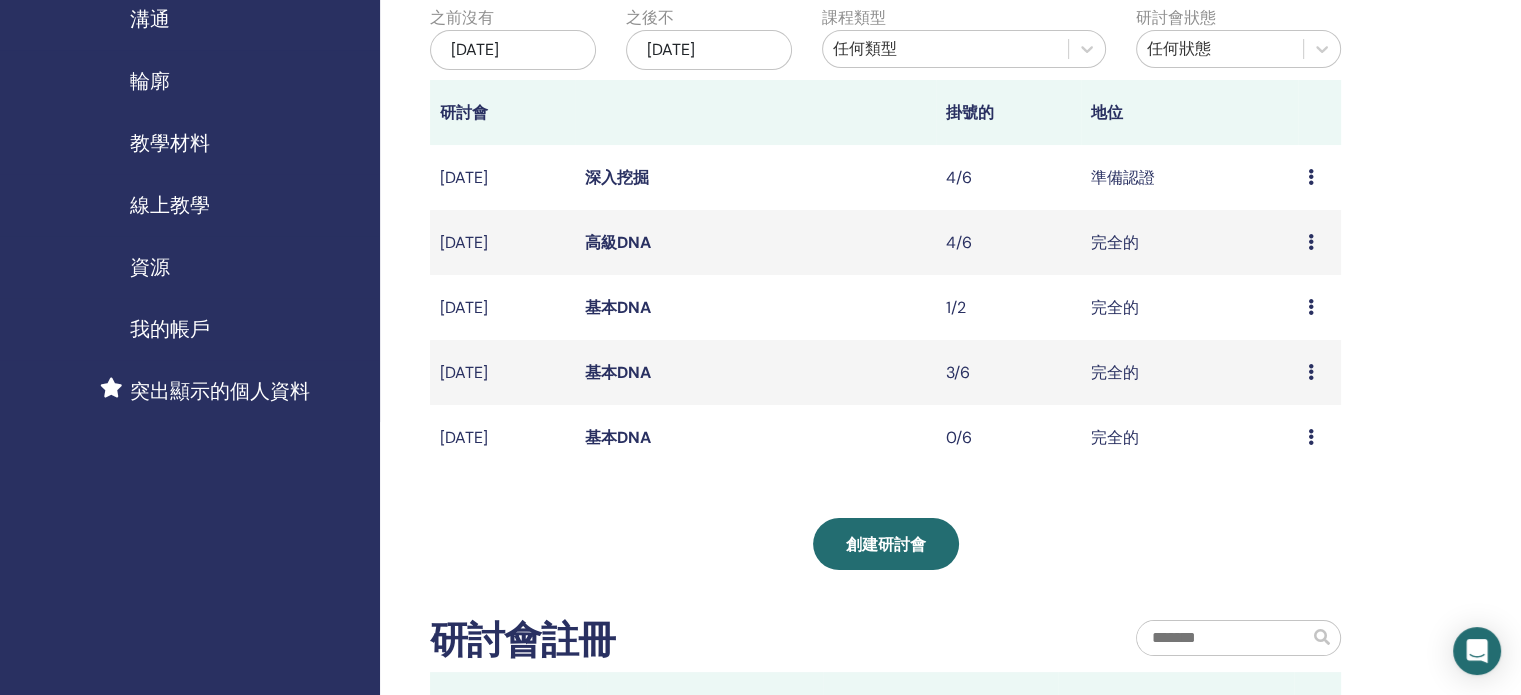 click on "基本DNA" at bounding box center (618, 372) 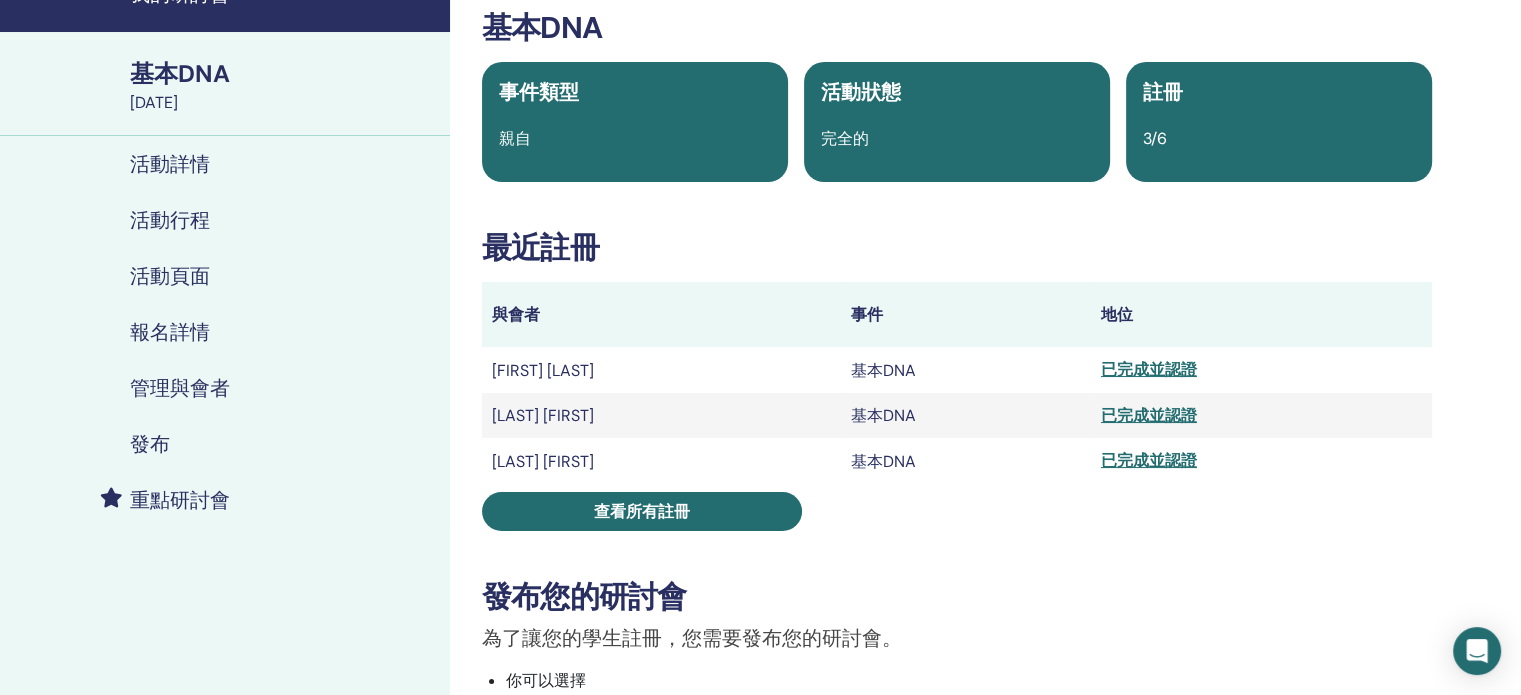 scroll, scrollTop: 200, scrollLeft: 0, axis: vertical 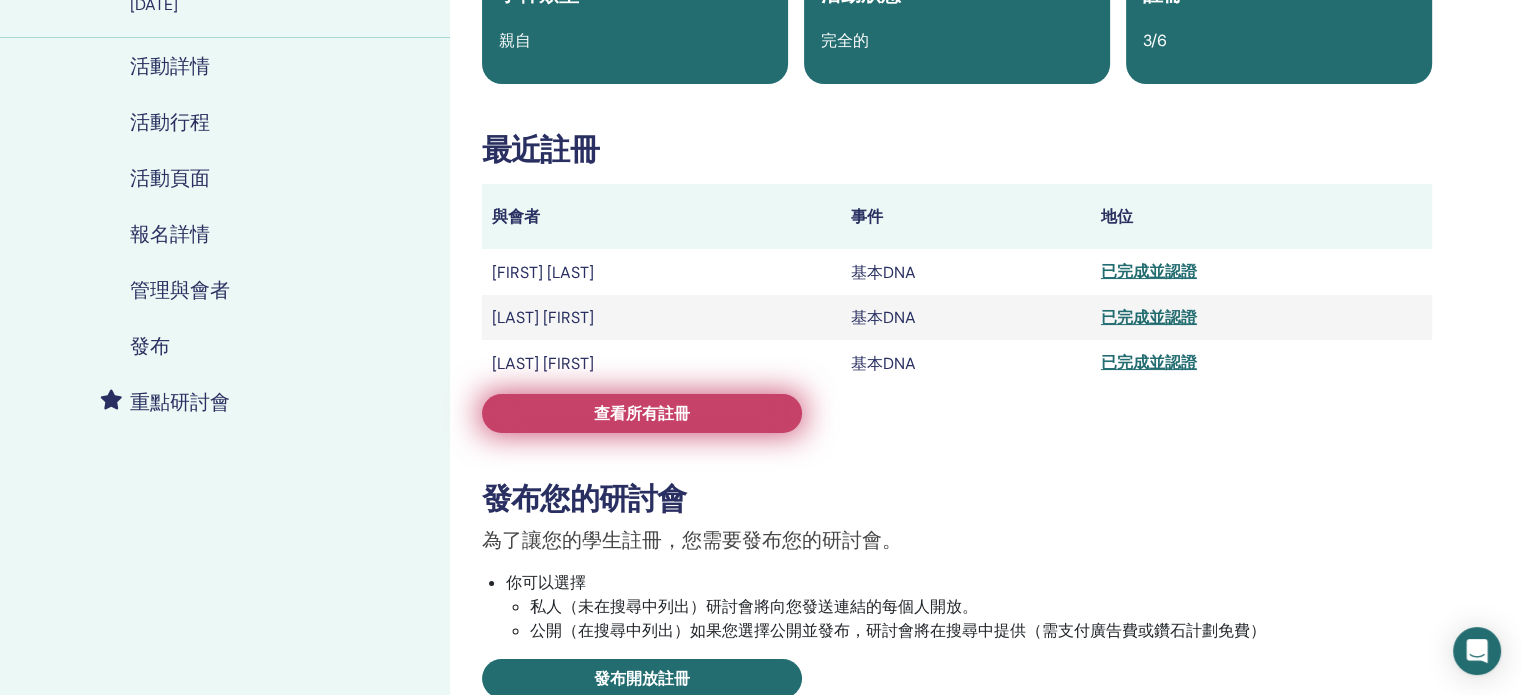 click on "查看所有註冊" at bounding box center (642, 413) 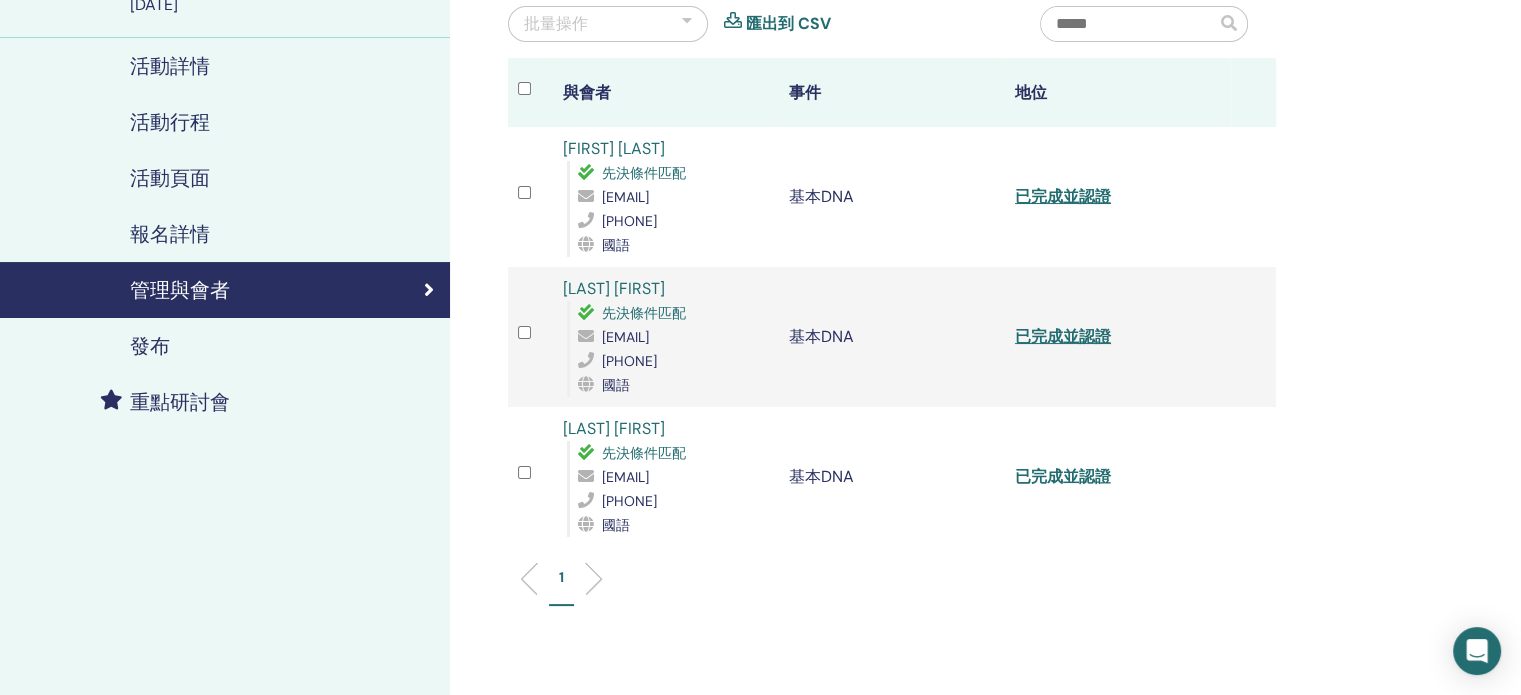 click on "已完成並認證" at bounding box center (1063, 476) 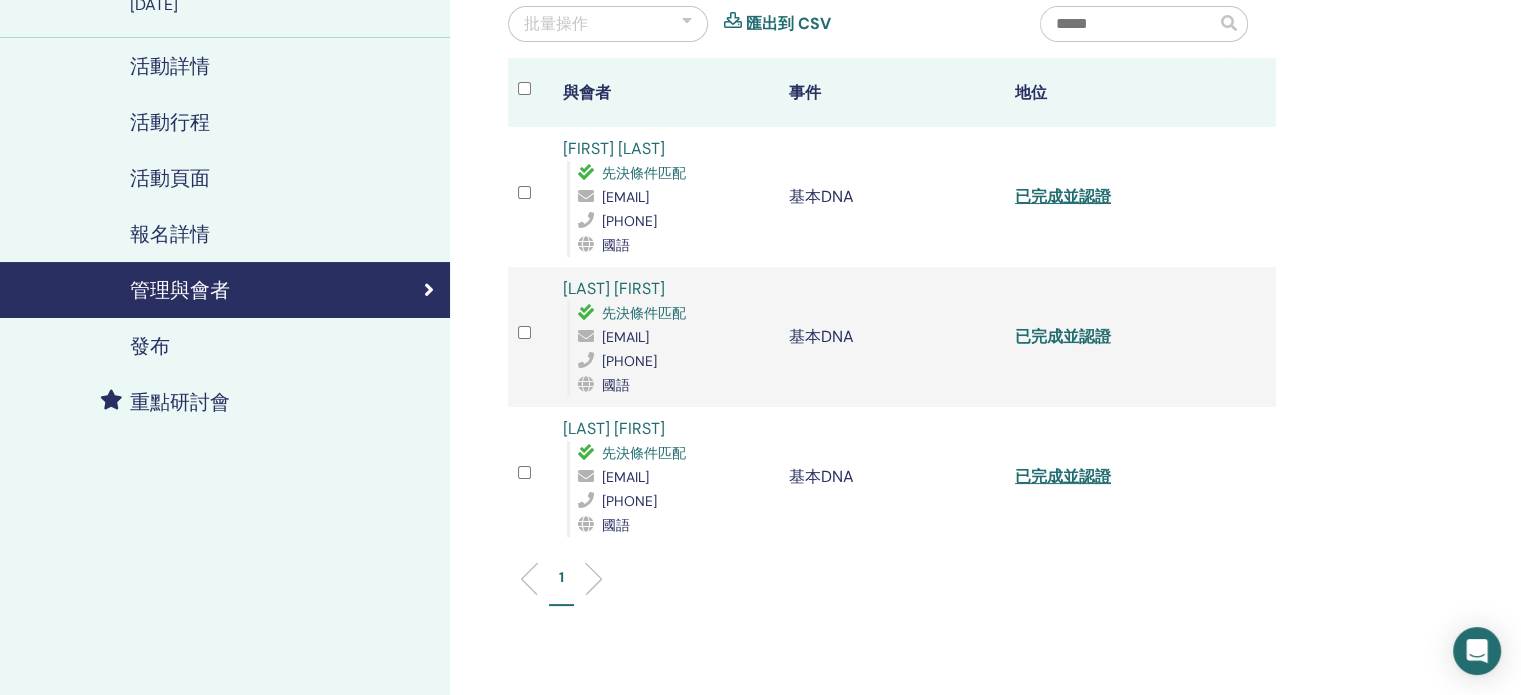 click on "已完成並認證" at bounding box center (1063, 336) 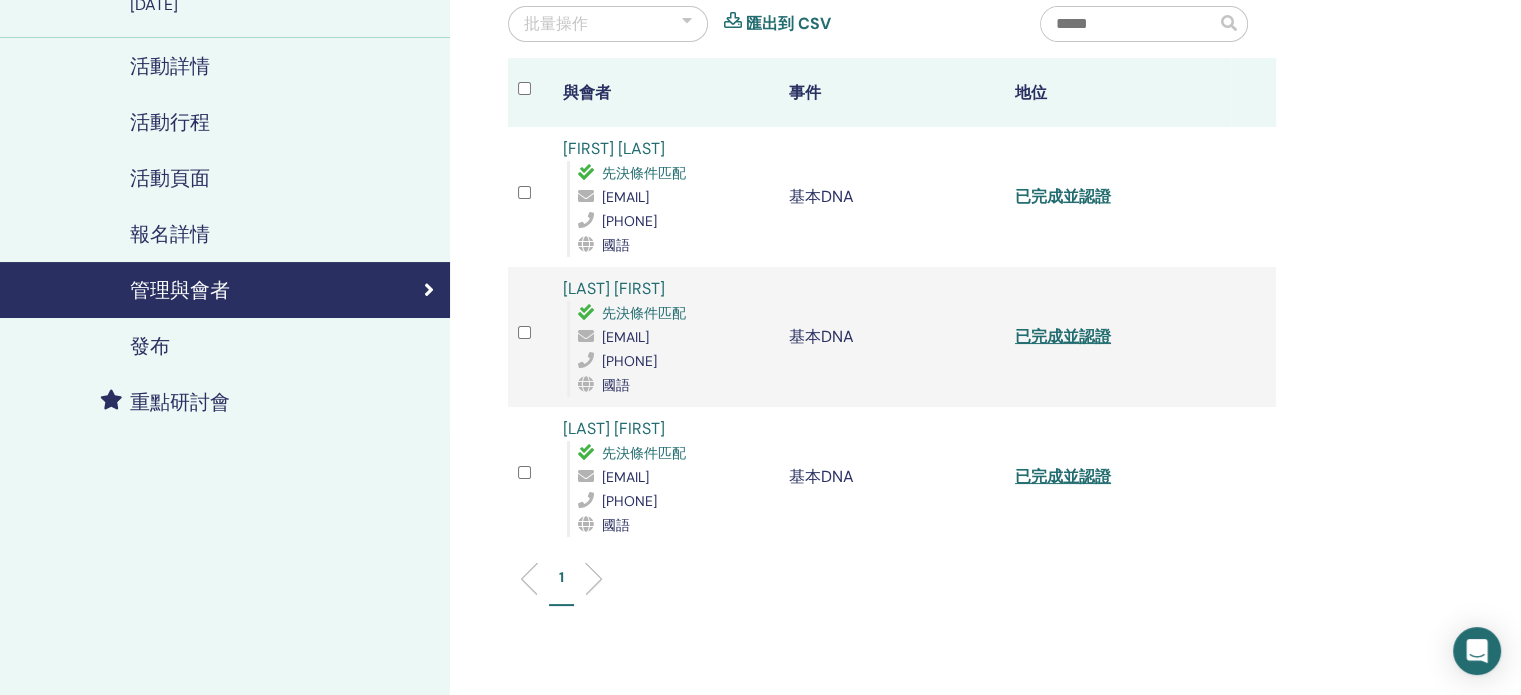 click on "已完成並認證" at bounding box center [1063, 196] 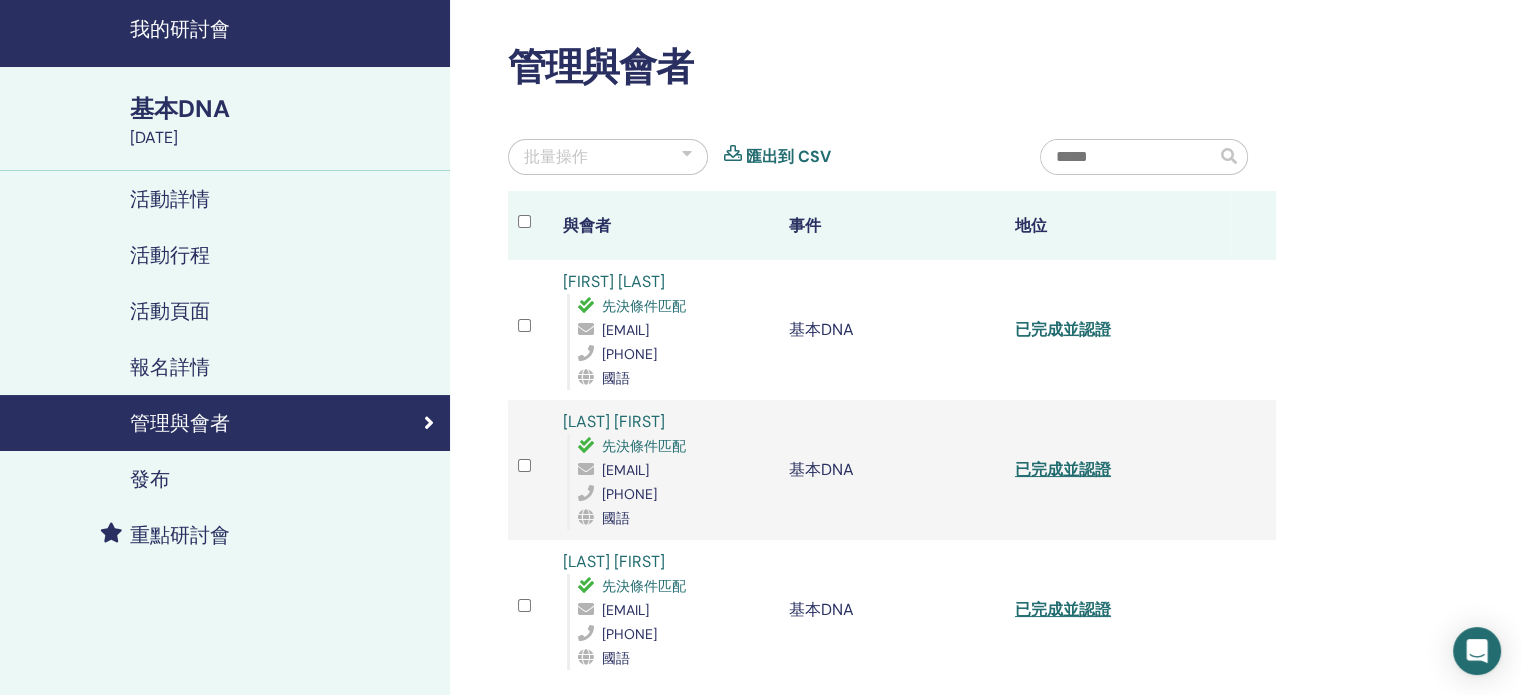 scroll, scrollTop: 0, scrollLeft: 0, axis: both 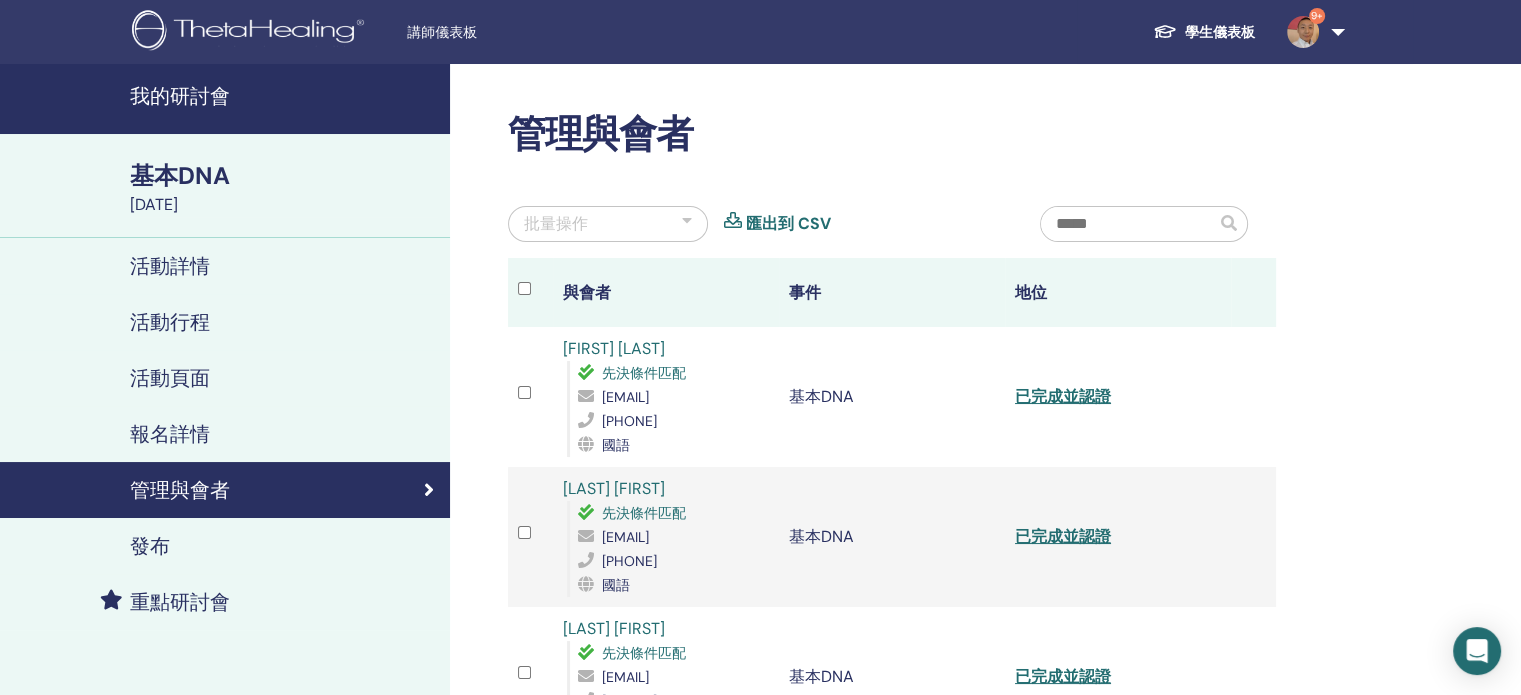 click on "我的研討會" at bounding box center [180, 96] 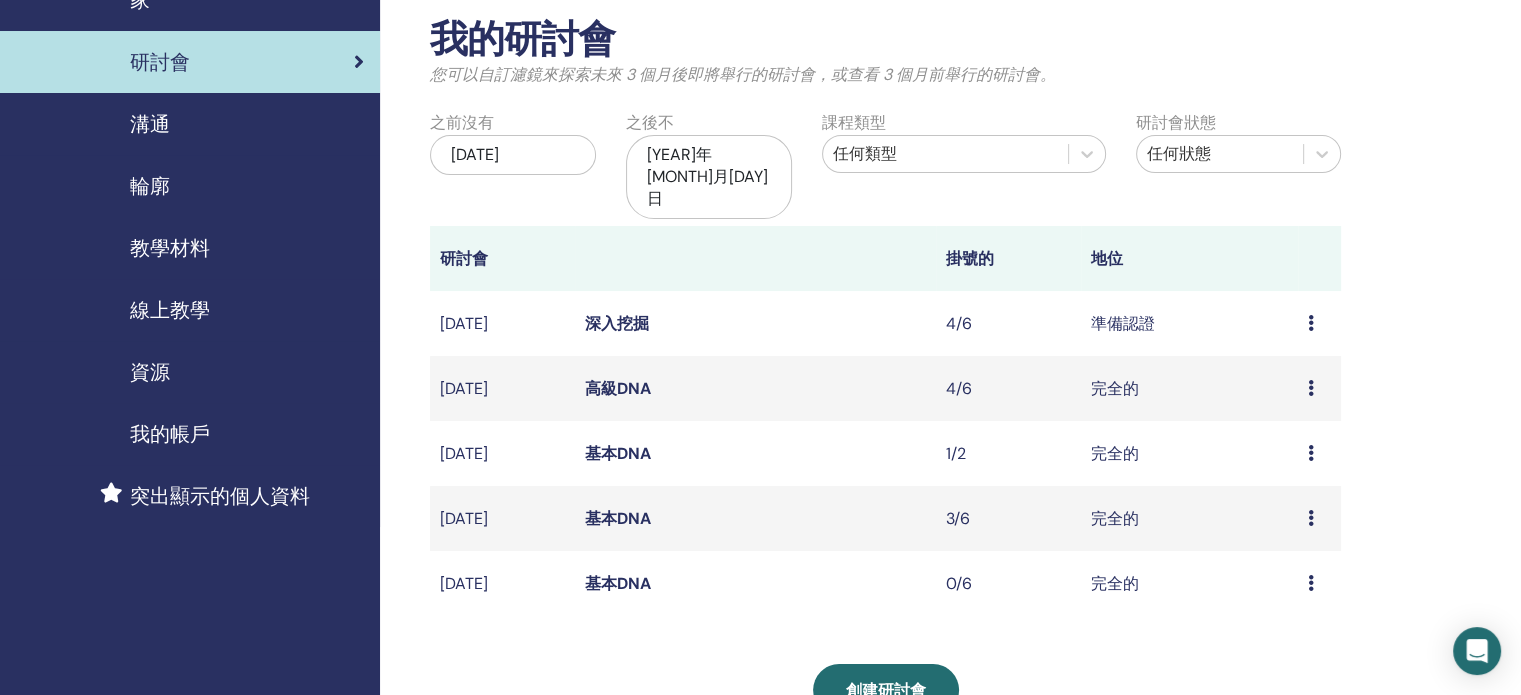 scroll, scrollTop: 100, scrollLeft: 0, axis: vertical 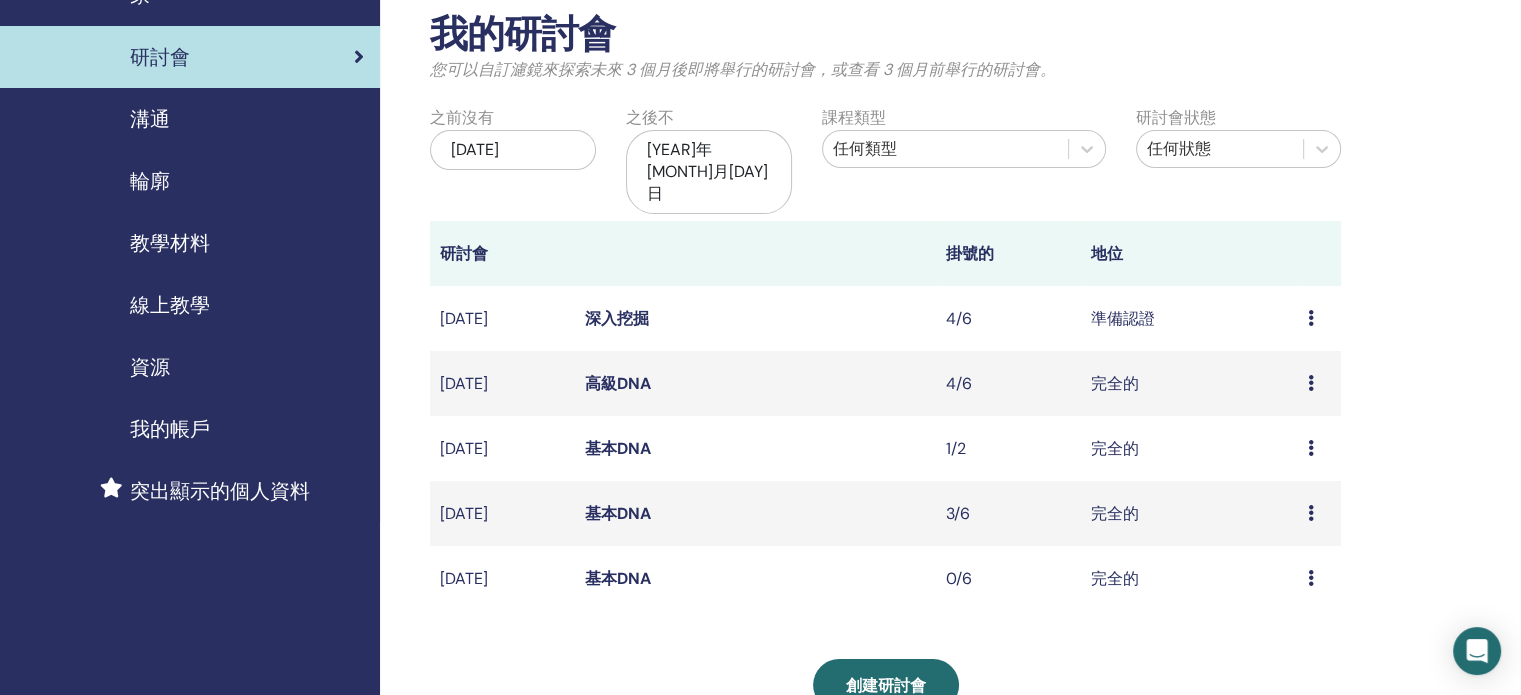 click on "基本DNA" at bounding box center [618, 448] 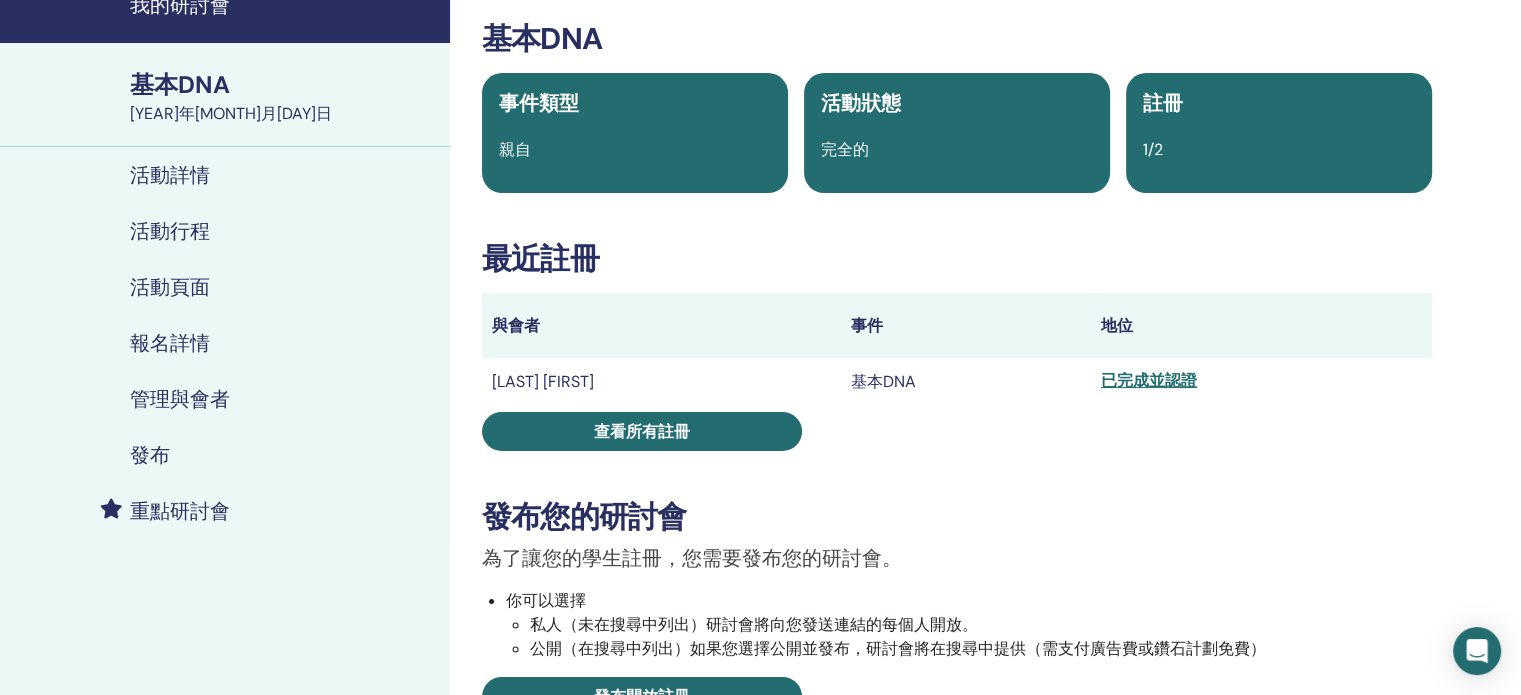 scroll, scrollTop: 100, scrollLeft: 0, axis: vertical 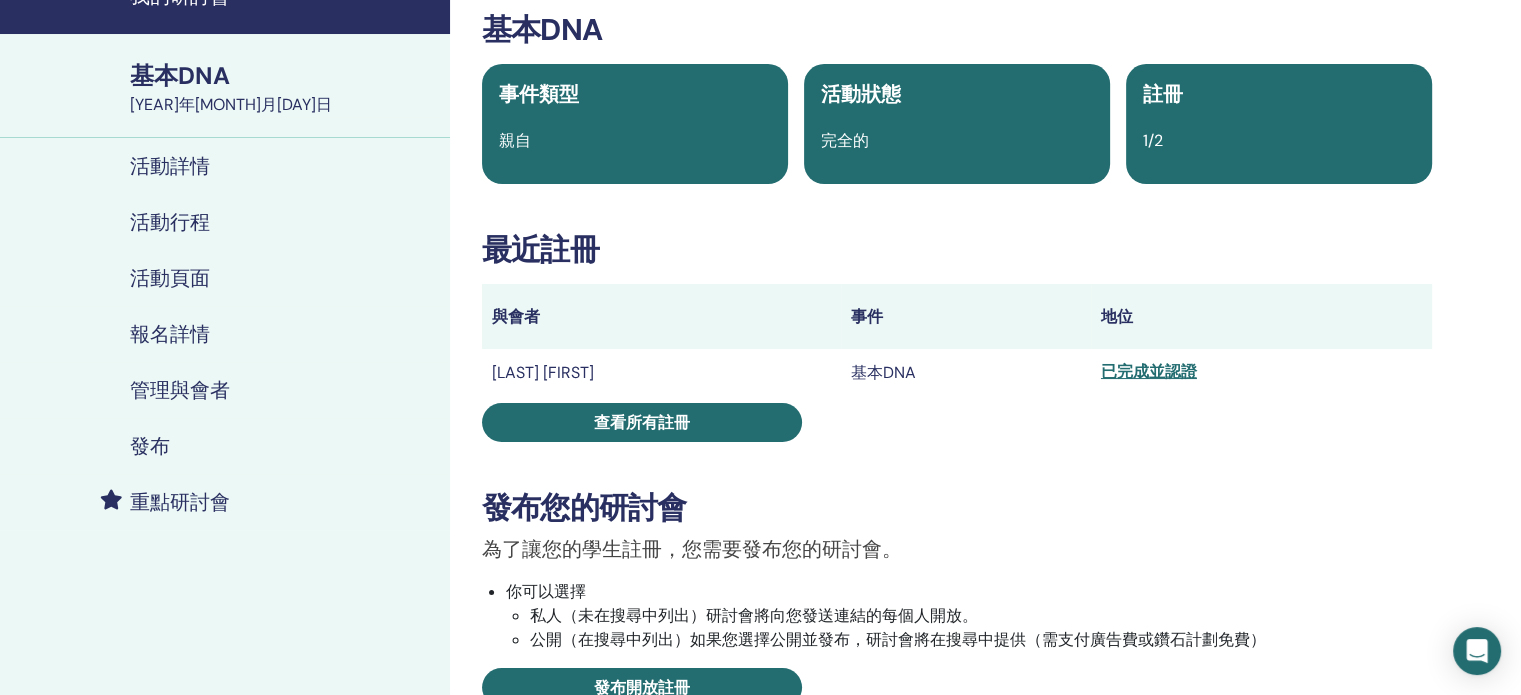 click on "已完成並認證" at bounding box center (1149, 371) 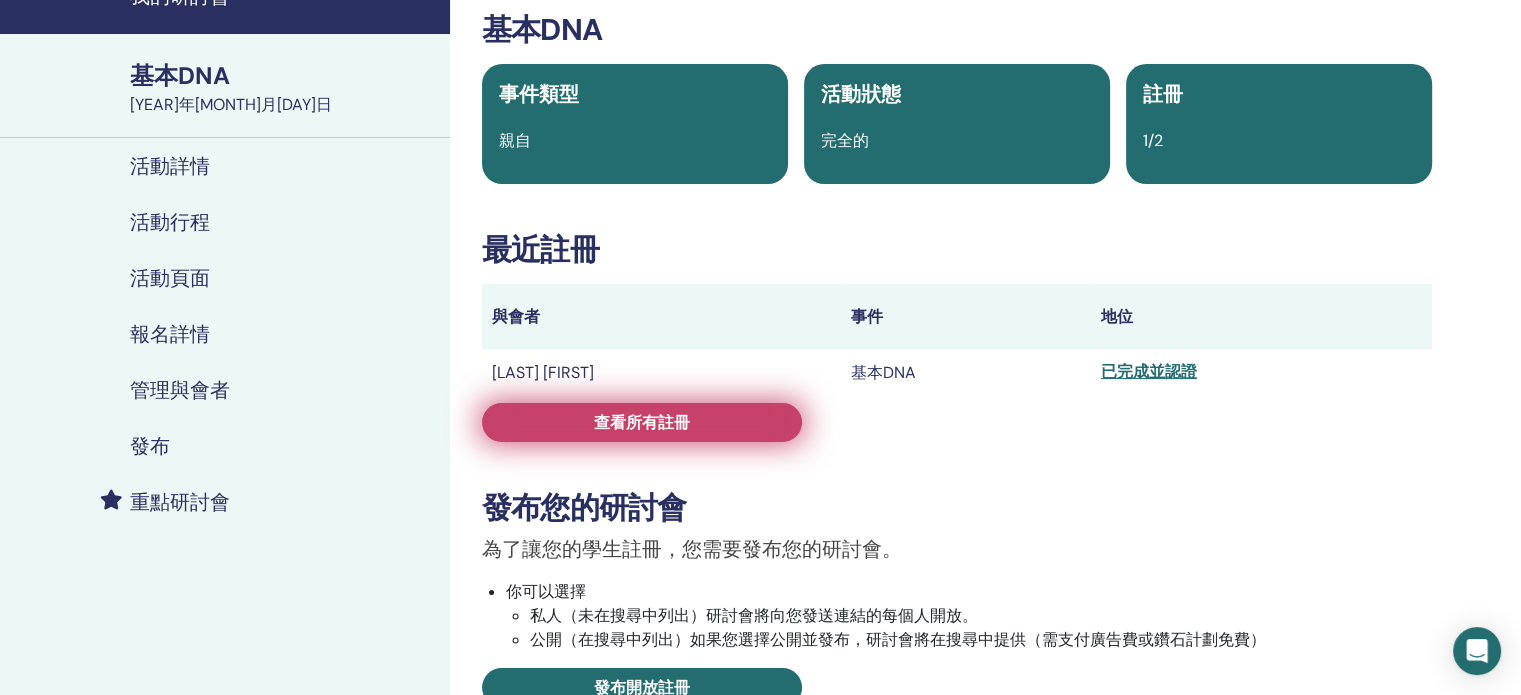click on "查看所有註冊" at bounding box center (642, 422) 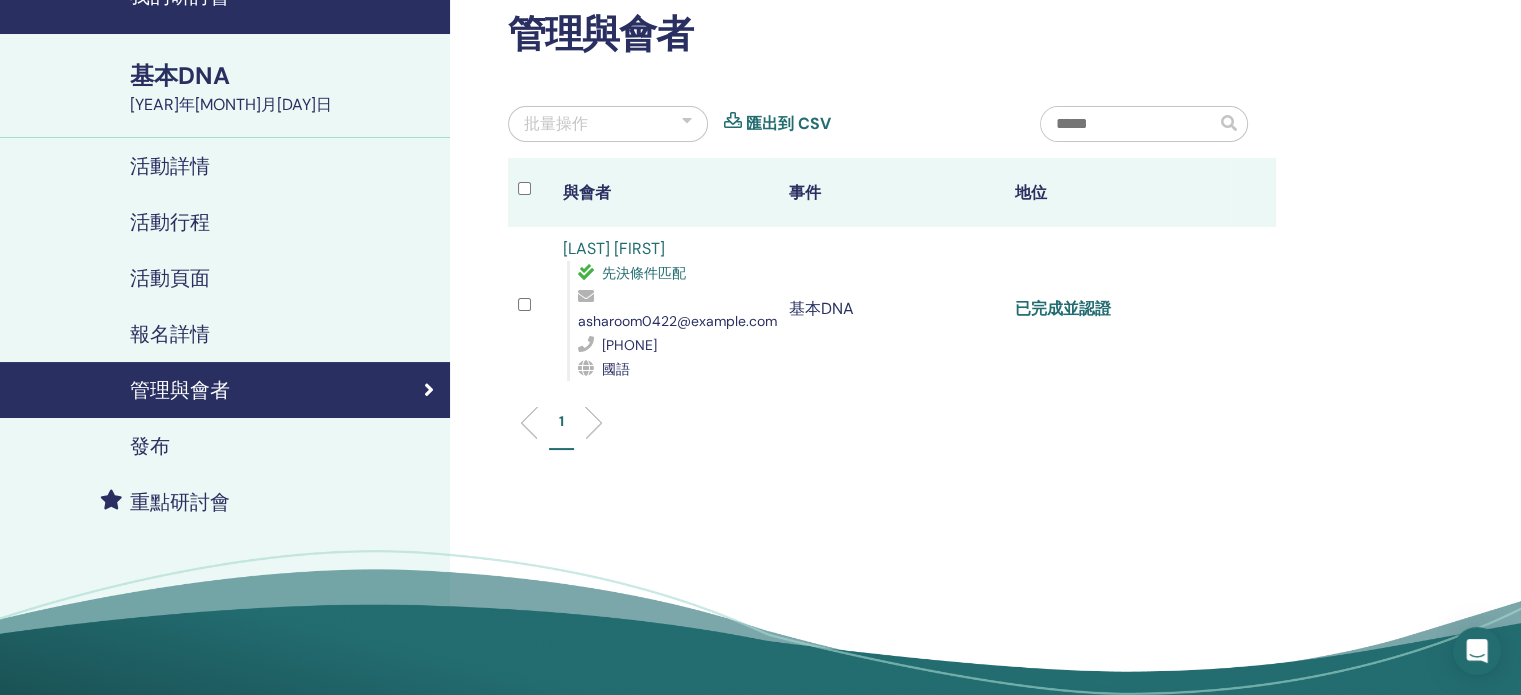 click on "已完成並認證" at bounding box center (1063, 308) 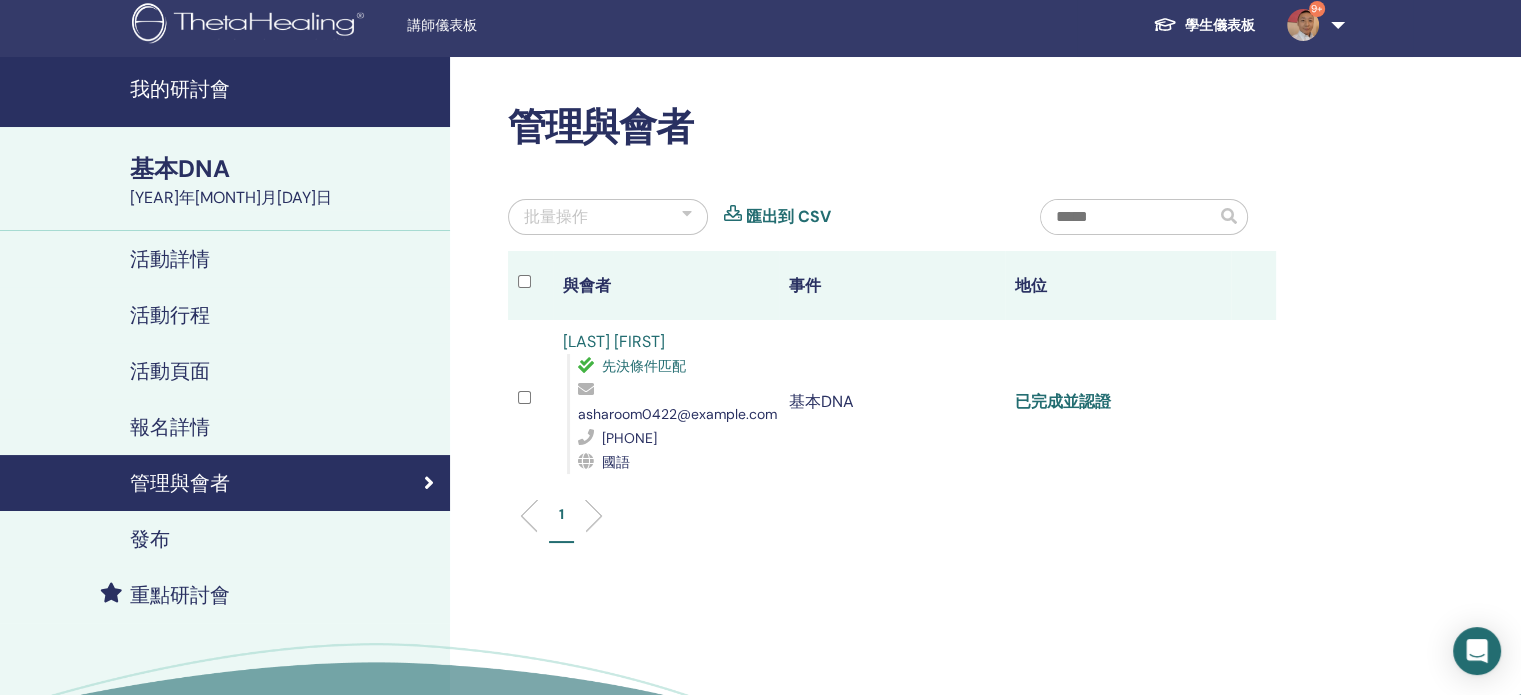 scroll, scrollTop: 0, scrollLeft: 0, axis: both 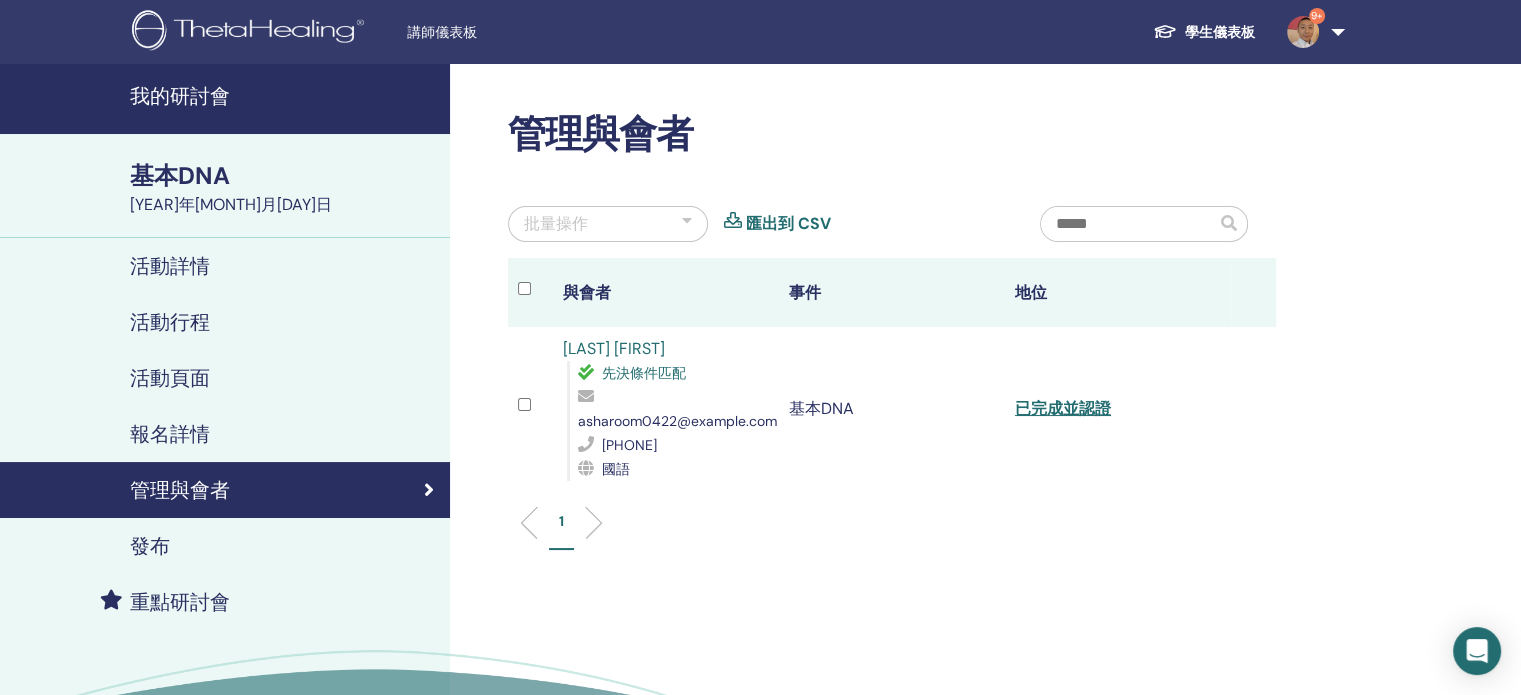 click on "我的研討會" at bounding box center (180, 96) 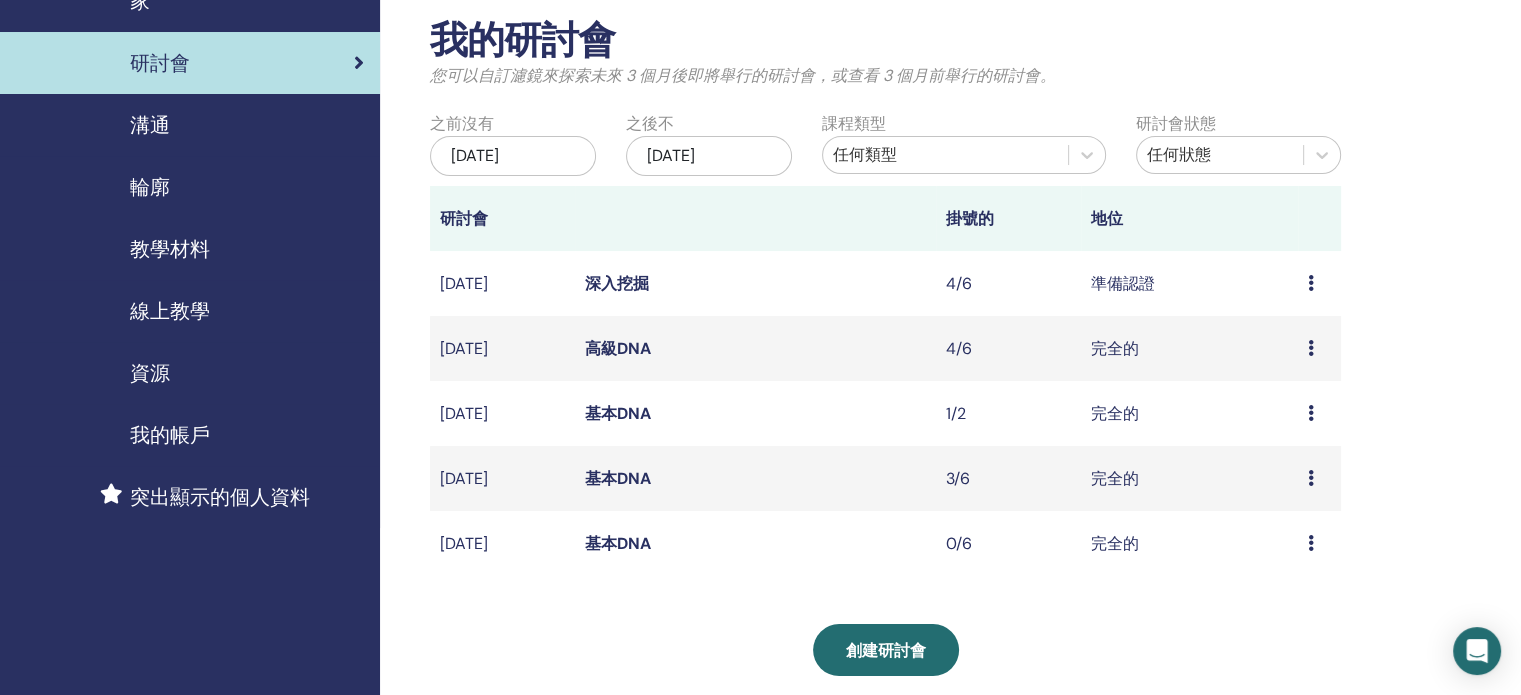 scroll, scrollTop: 100, scrollLeft: 0, axis: vertical 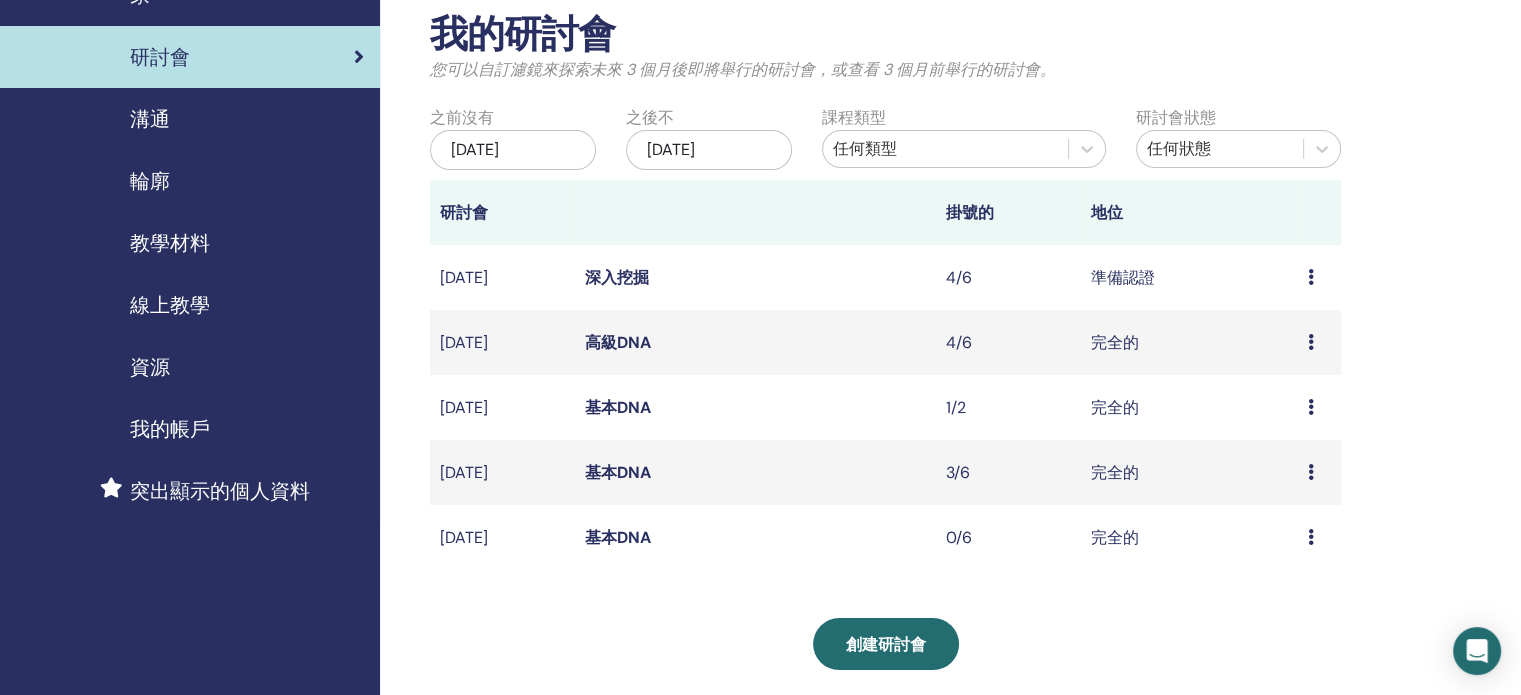 click on "高級DNA" at bounding box center (618, 342) 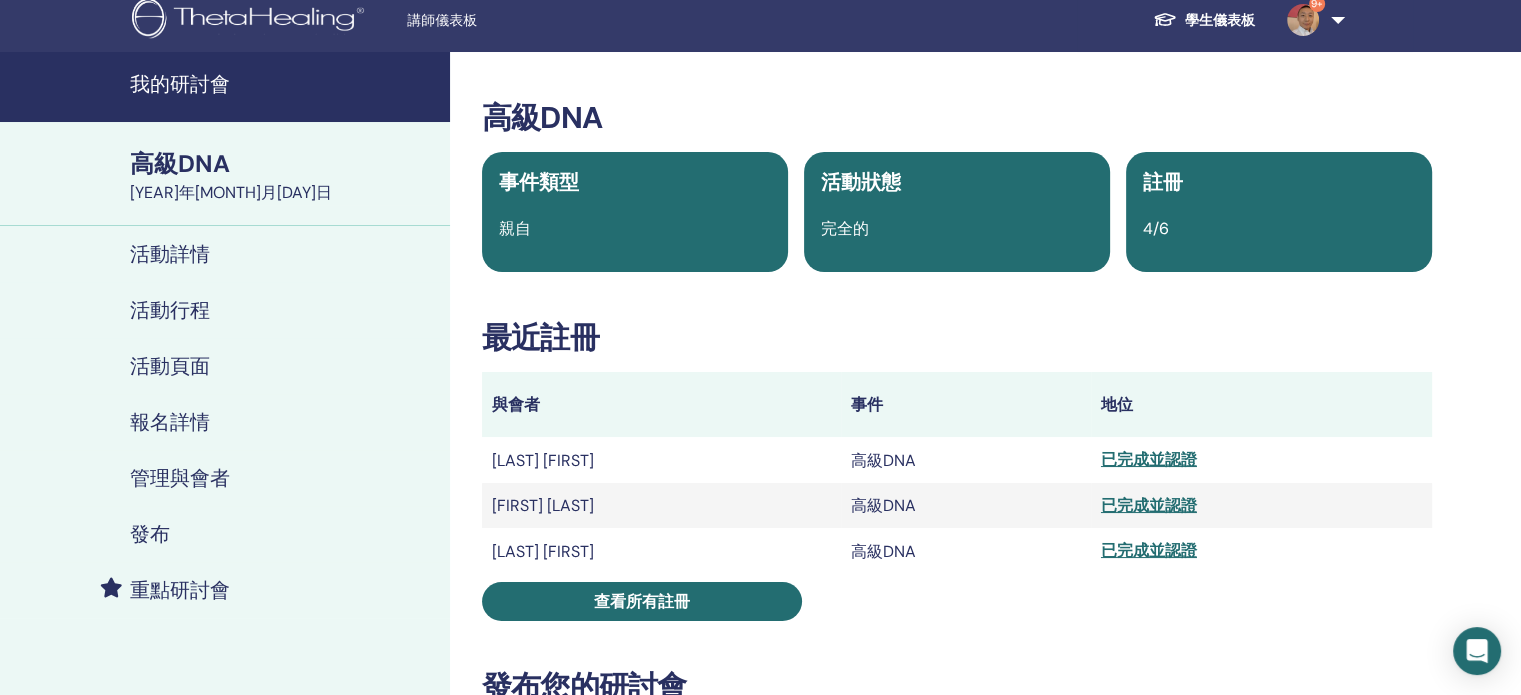 scroll, scrollTop: 0, scrollLeft: 0, axis: both 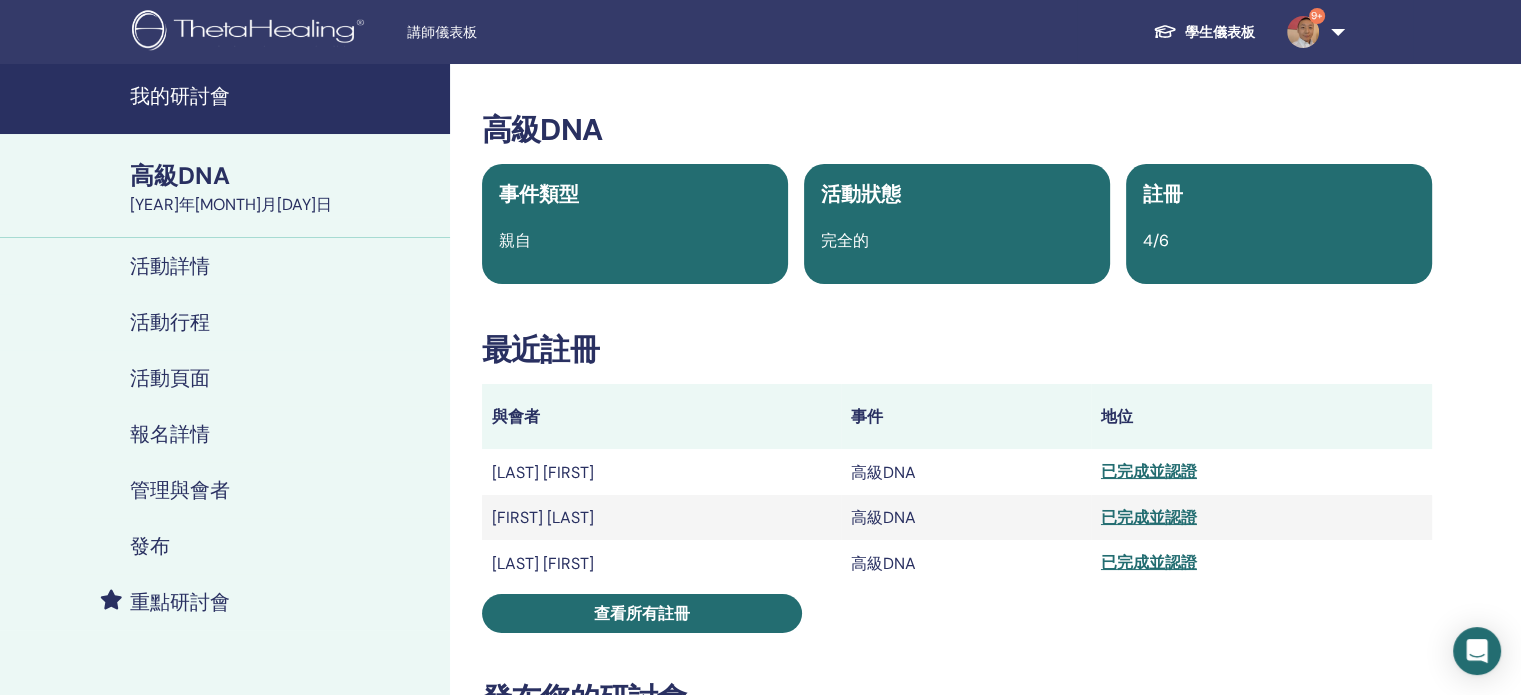 click on "我的研討會" at bounding box center [225, 99] 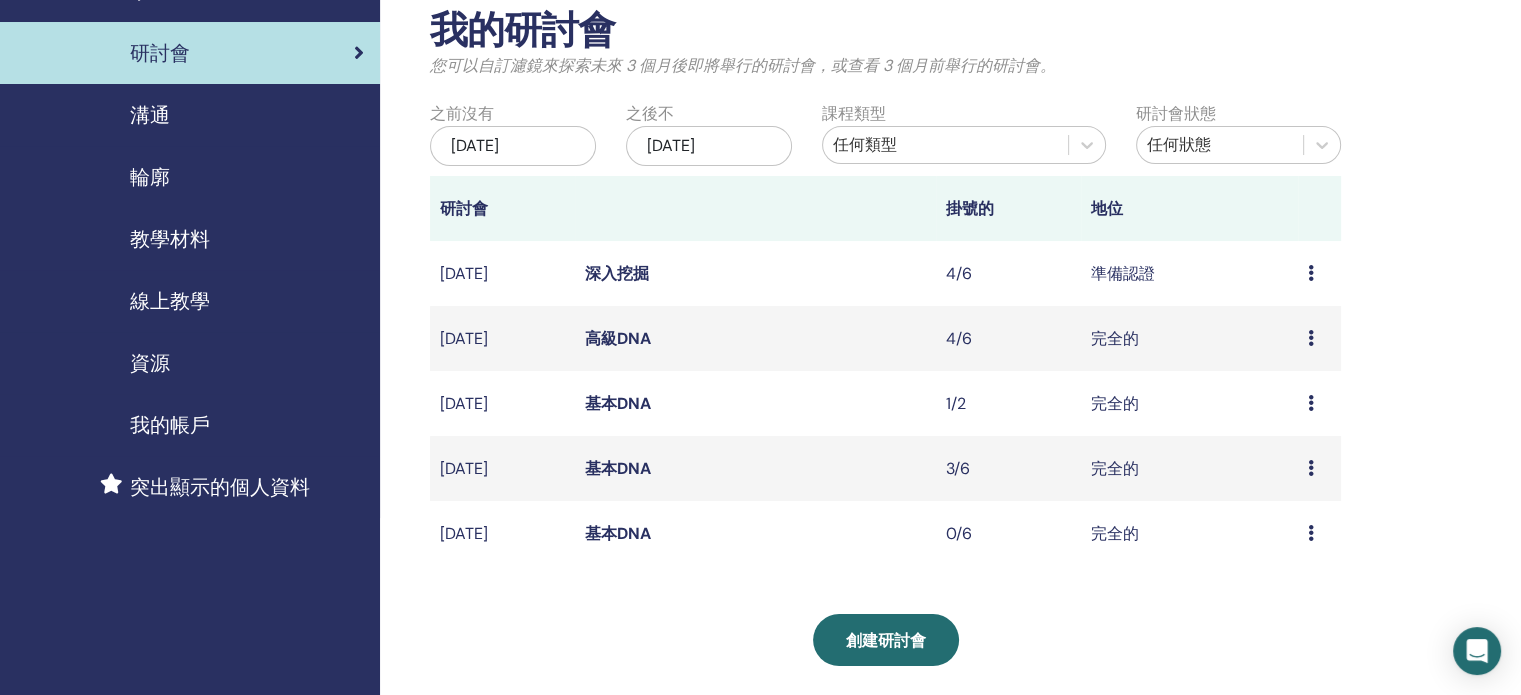 scroll, scrollTop: 100, scrollLeft: 0, axis: vertical 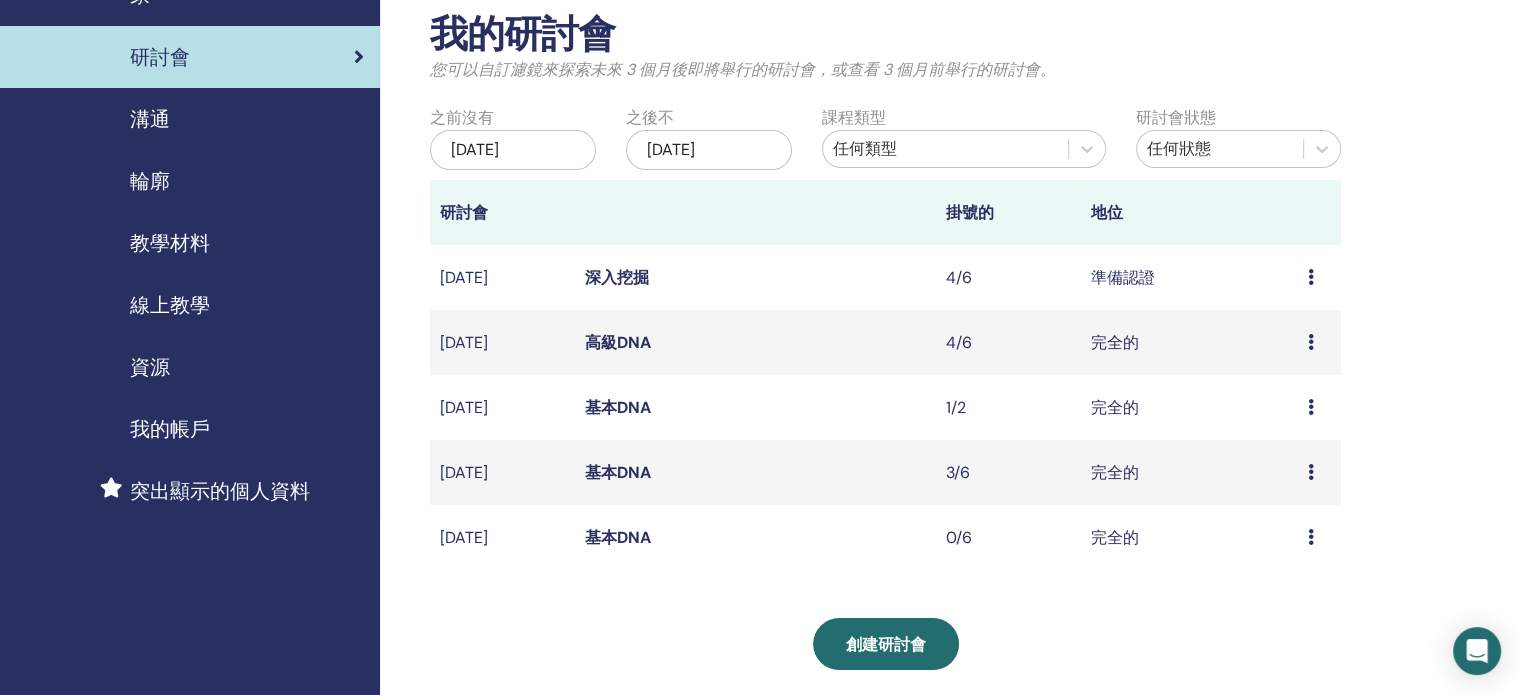 click on "高級DNA" at bounding box center [618, 342] 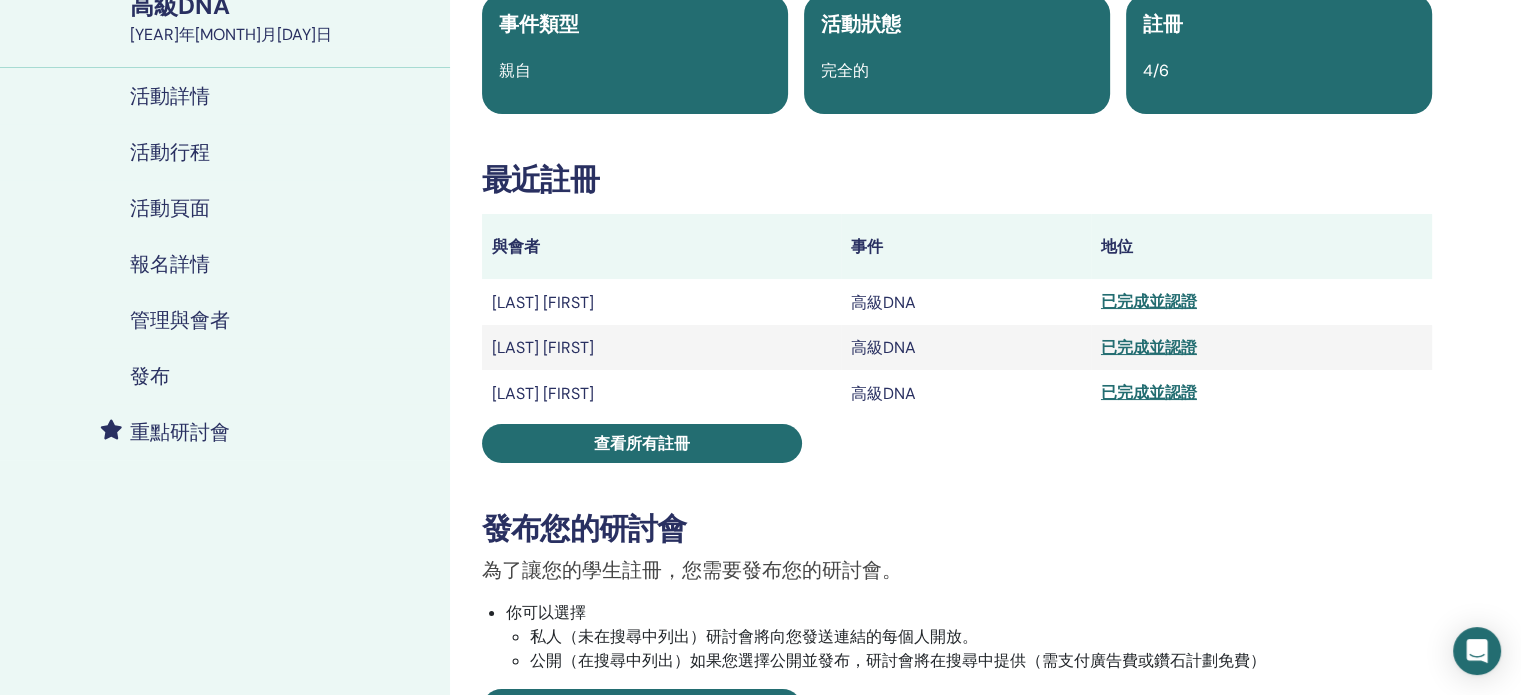 scroll, scrollTop: 200, scrollLeft: 0, axis: vertical 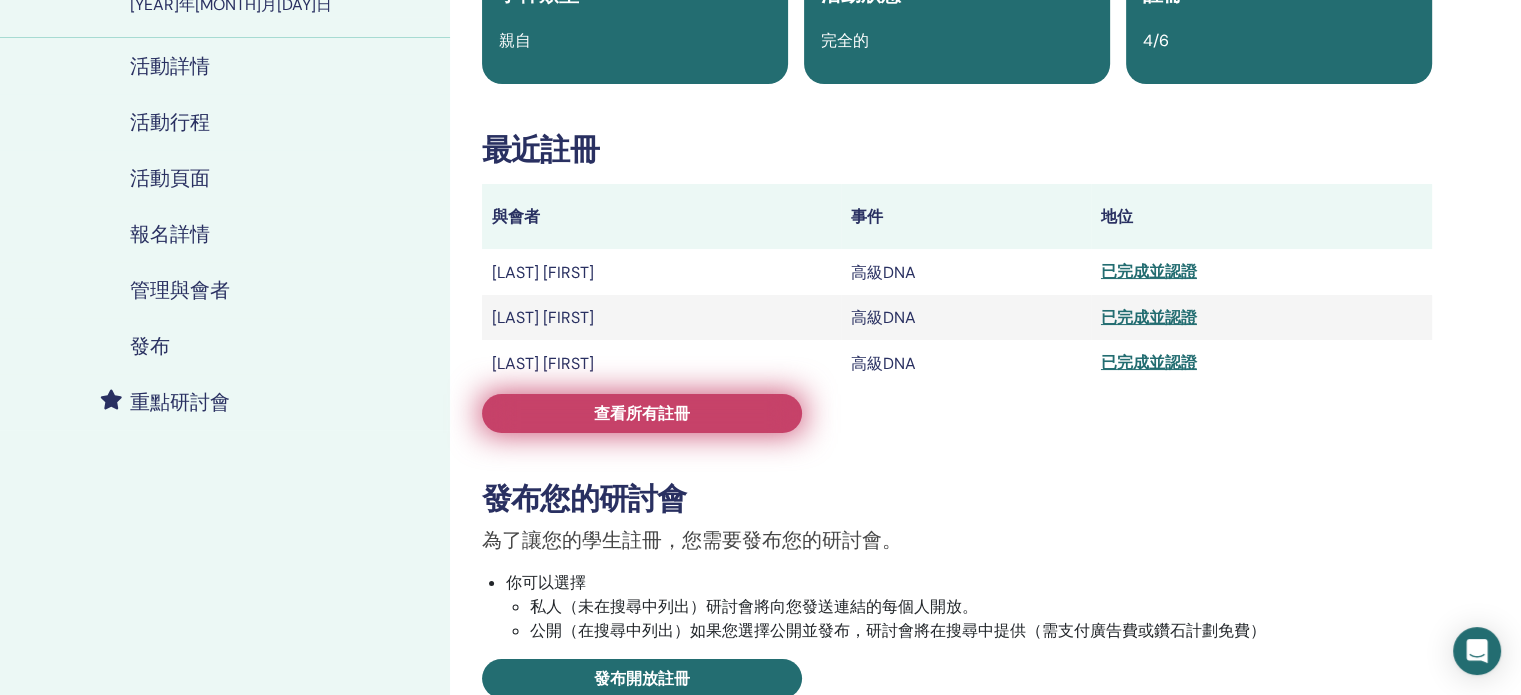 click on "查看所有註冊" at bounding box center [642, 413] 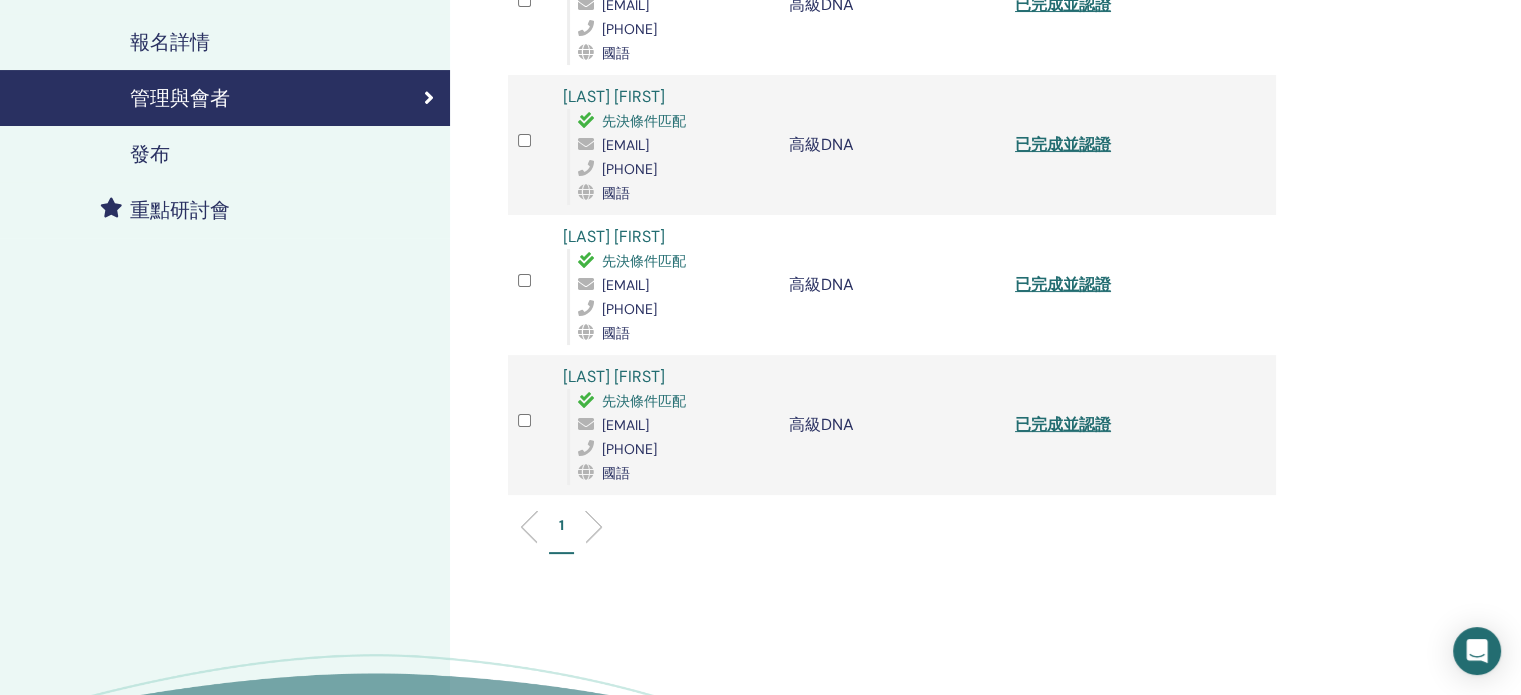 scroll, scrollTop: 400, scrollLeft: 0, axis: vertical 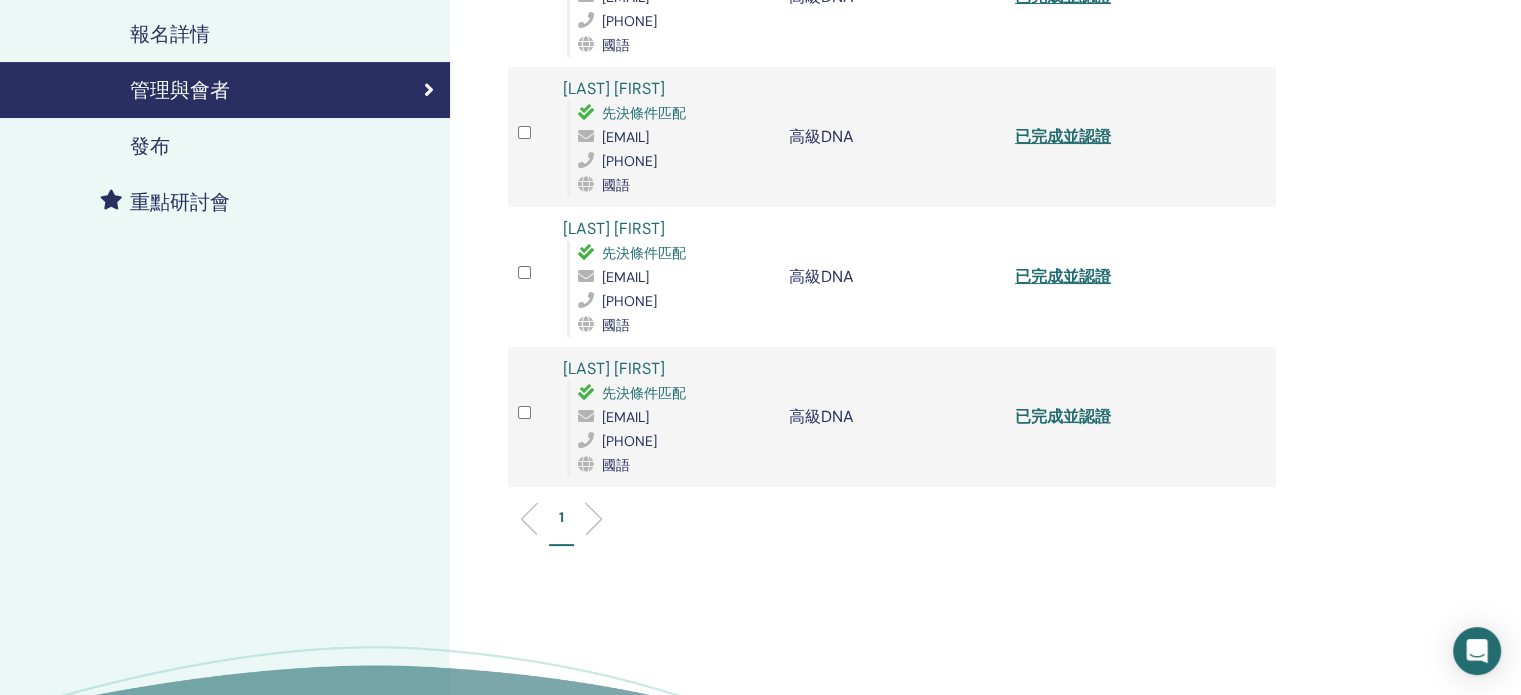 click on "已完成並認證" at bounding box center (1063, 416) 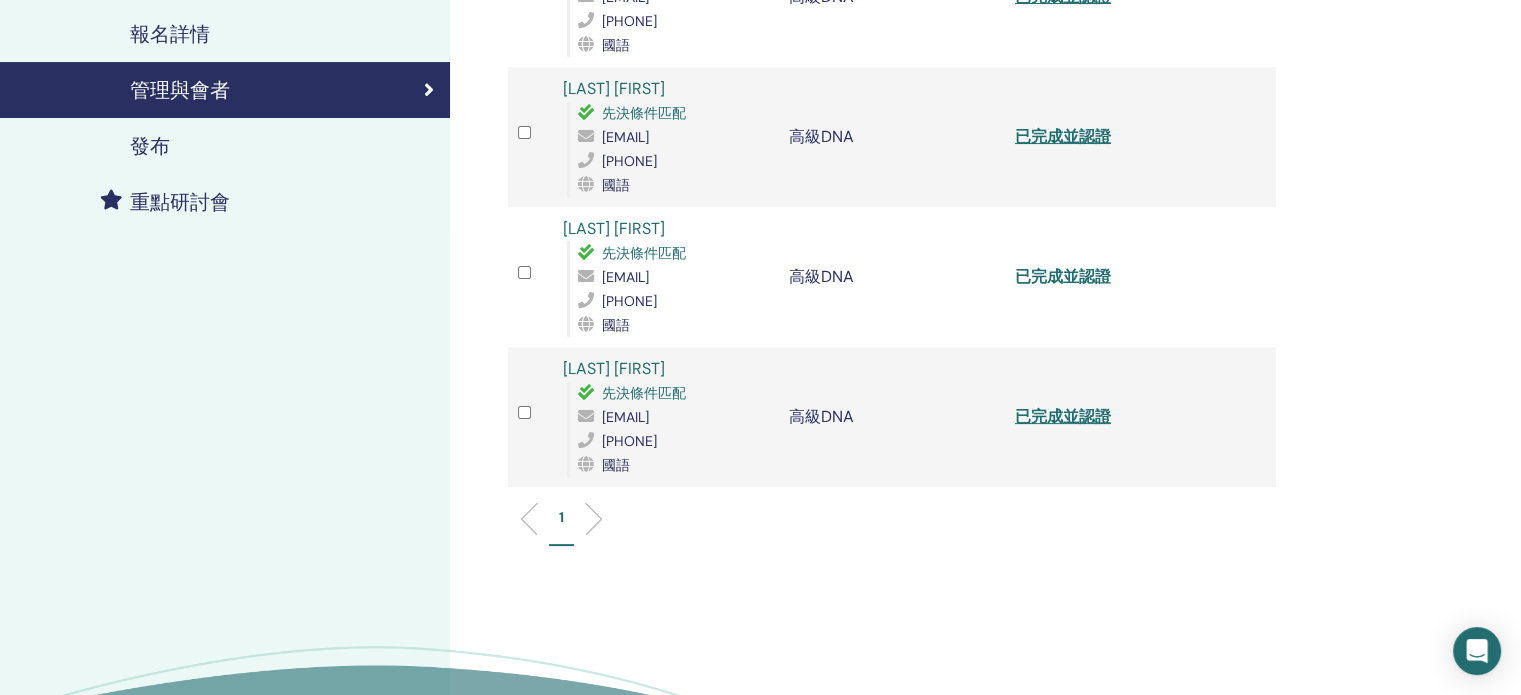 click on "已完成並認證" at bounding box center [1063, 276] 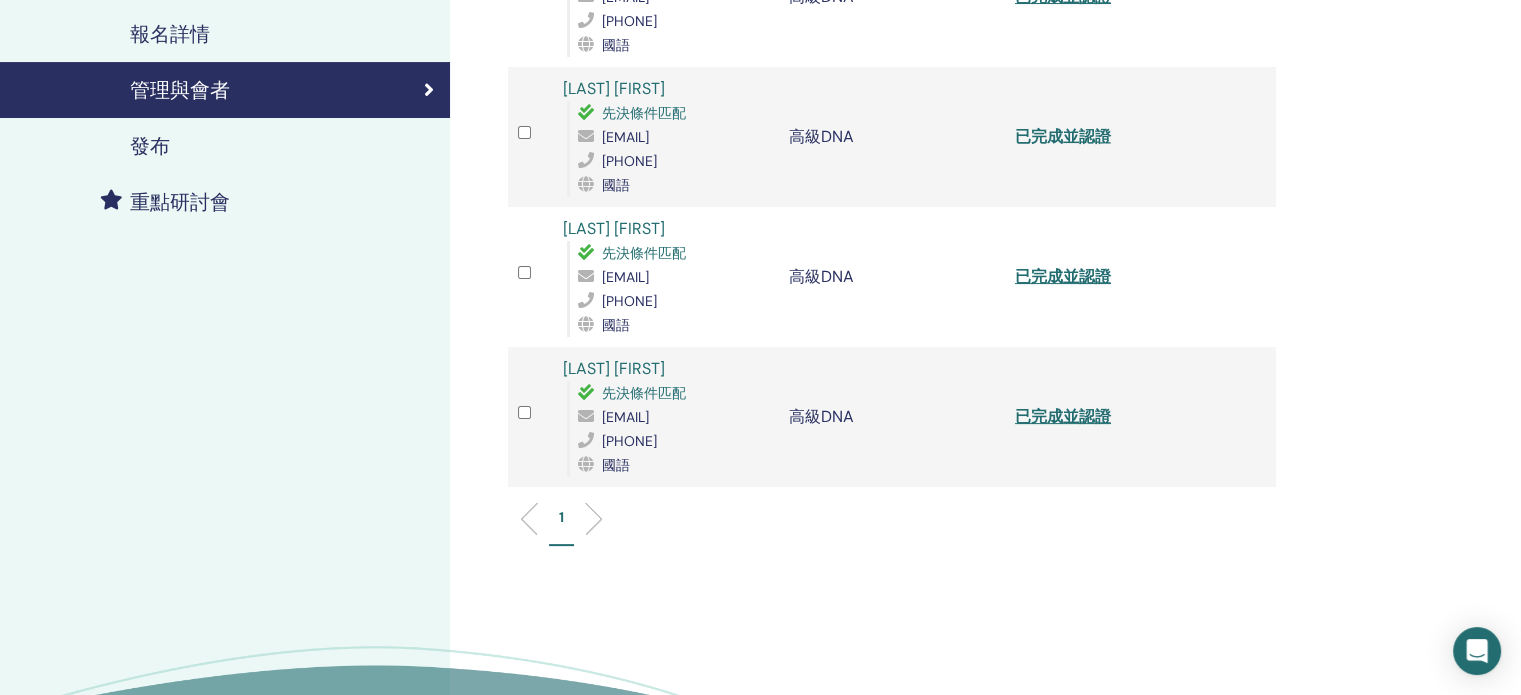 click on "已完成並認證" at bounding box center (1063, 136) 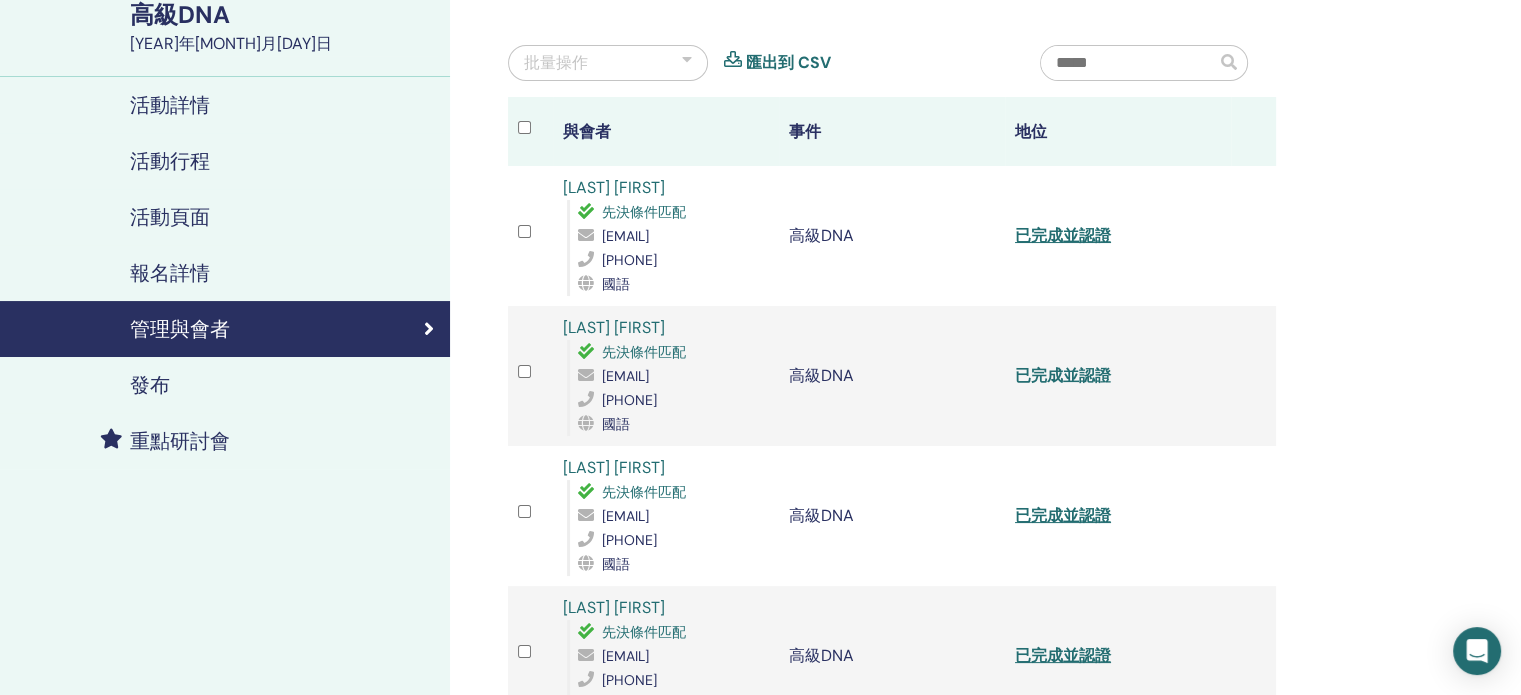scroll, scrollTop: 100, scrollLeft: 0, axis: vertical 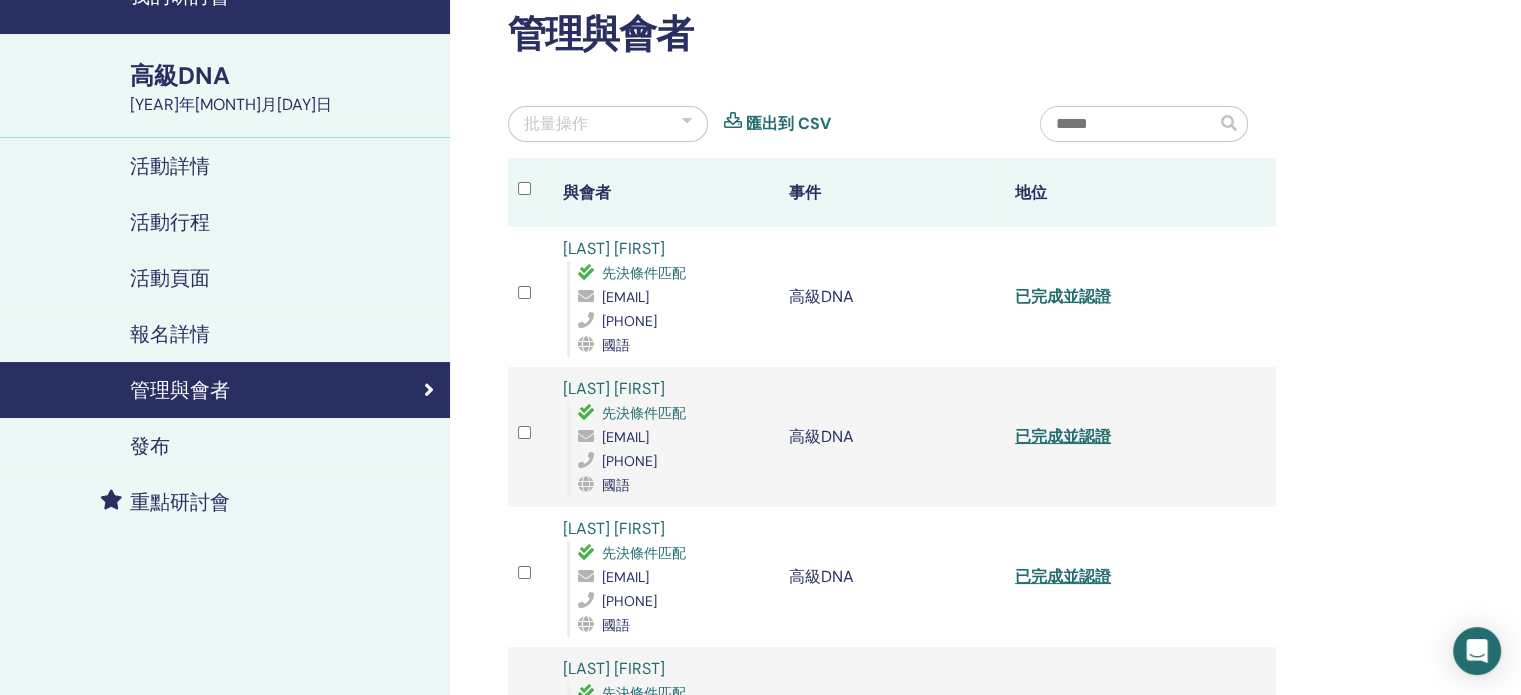 click on "已完成並認證" at bounding box center [1063, 296] 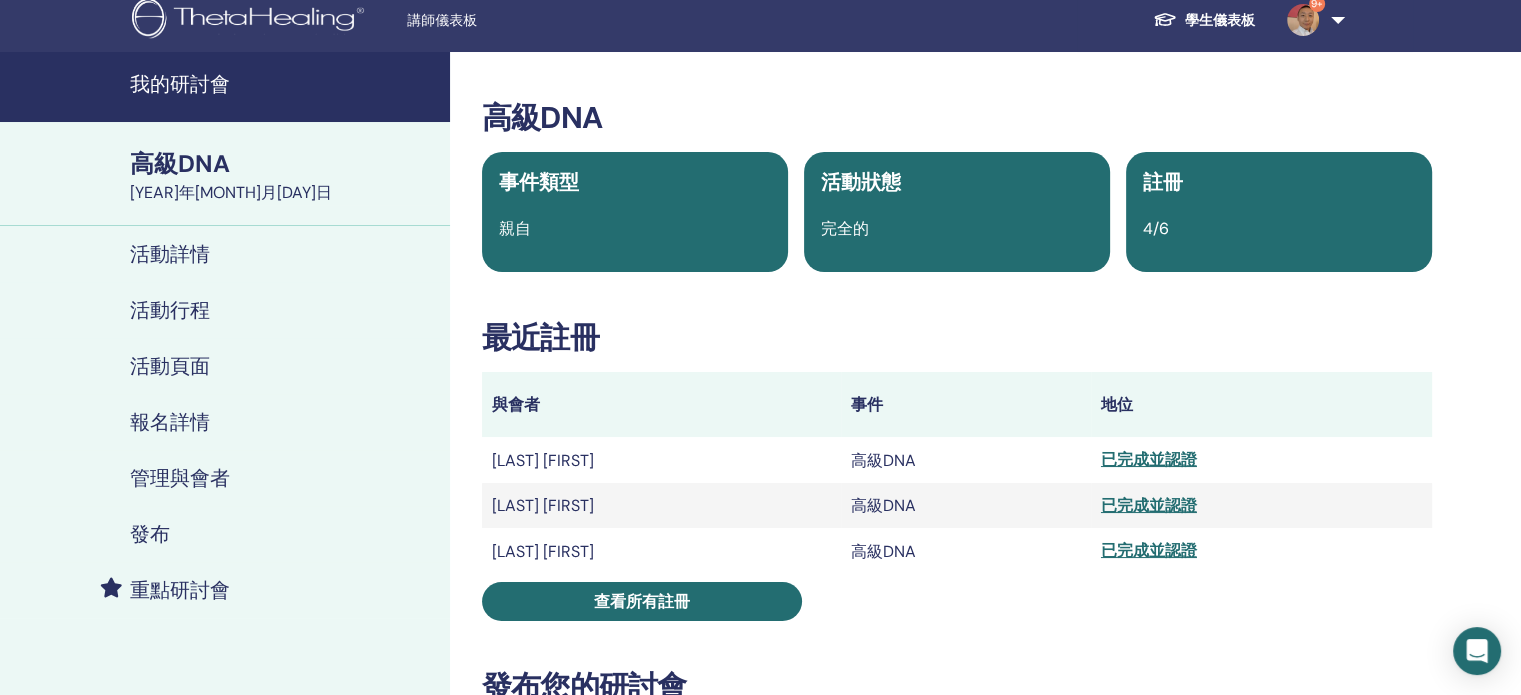 scroll, scrollTop: 0, scrollLeft: 0, axis: both 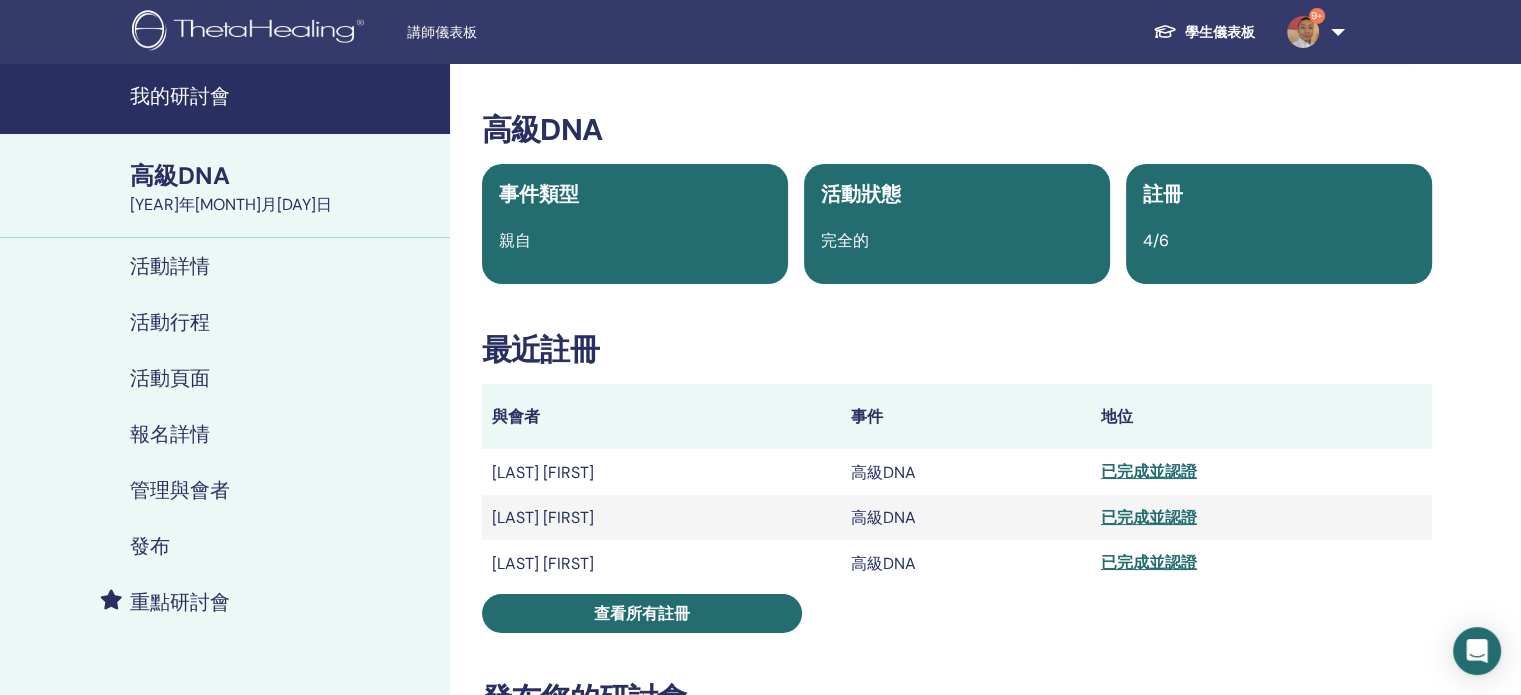 click on "我的研討會" at bounding box center [180, 96] 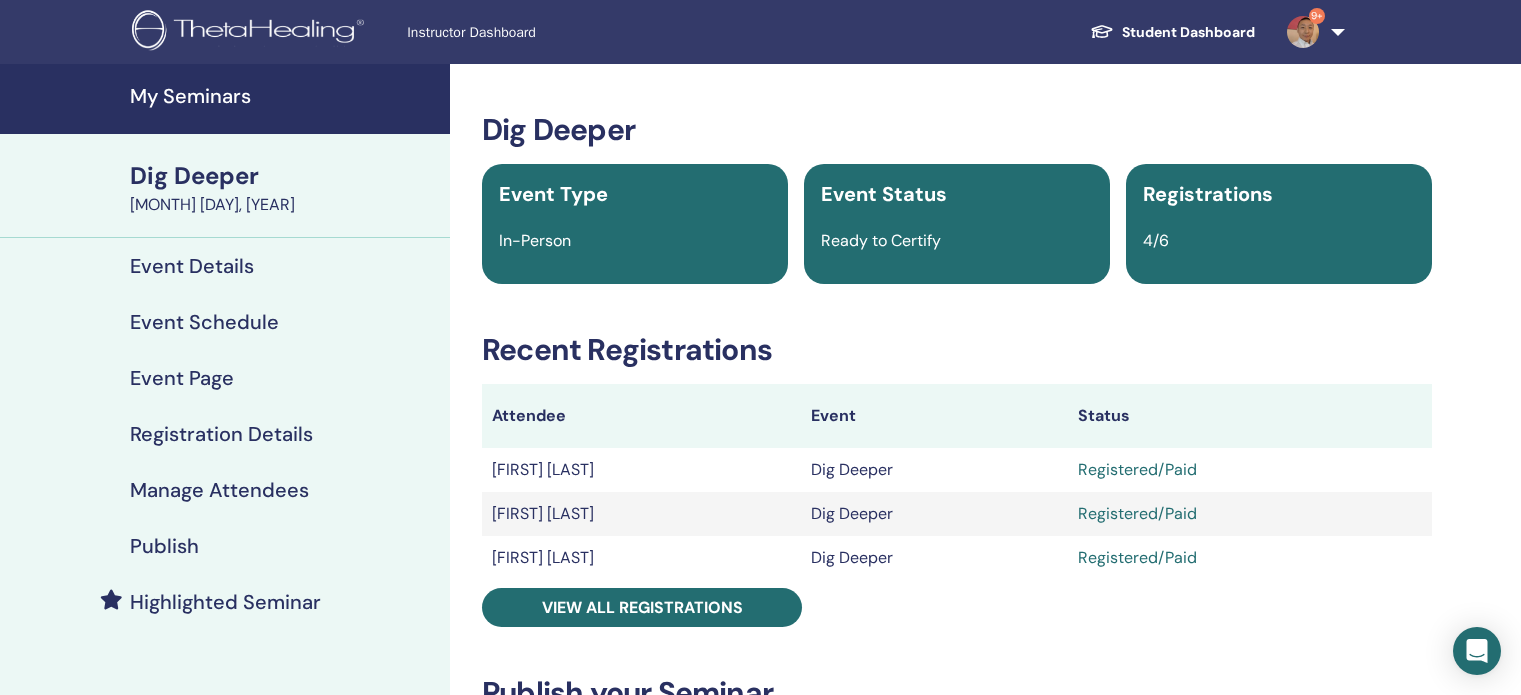 scroll, scrollTop: 0, scrollLeft: 0, axis: both 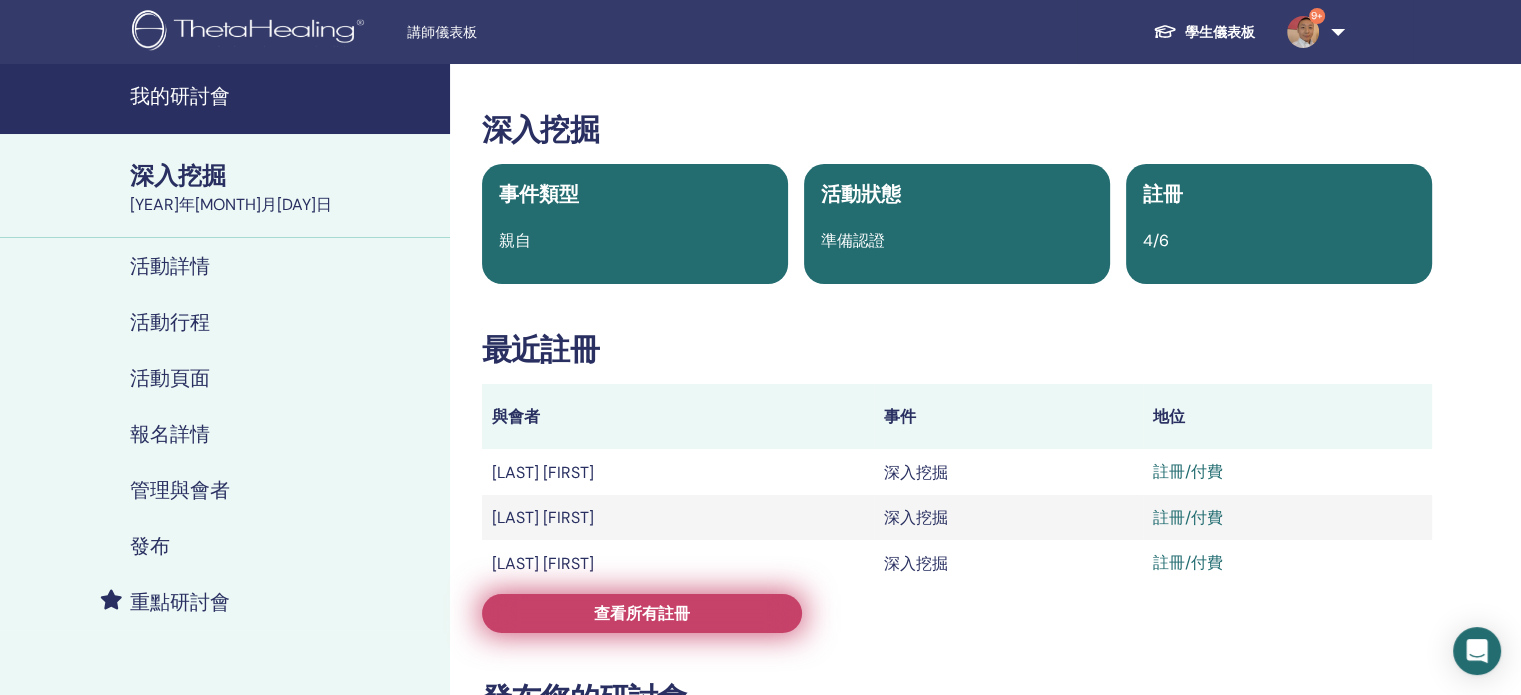click on "查看所有註冊" at bounding box center (642, 613) 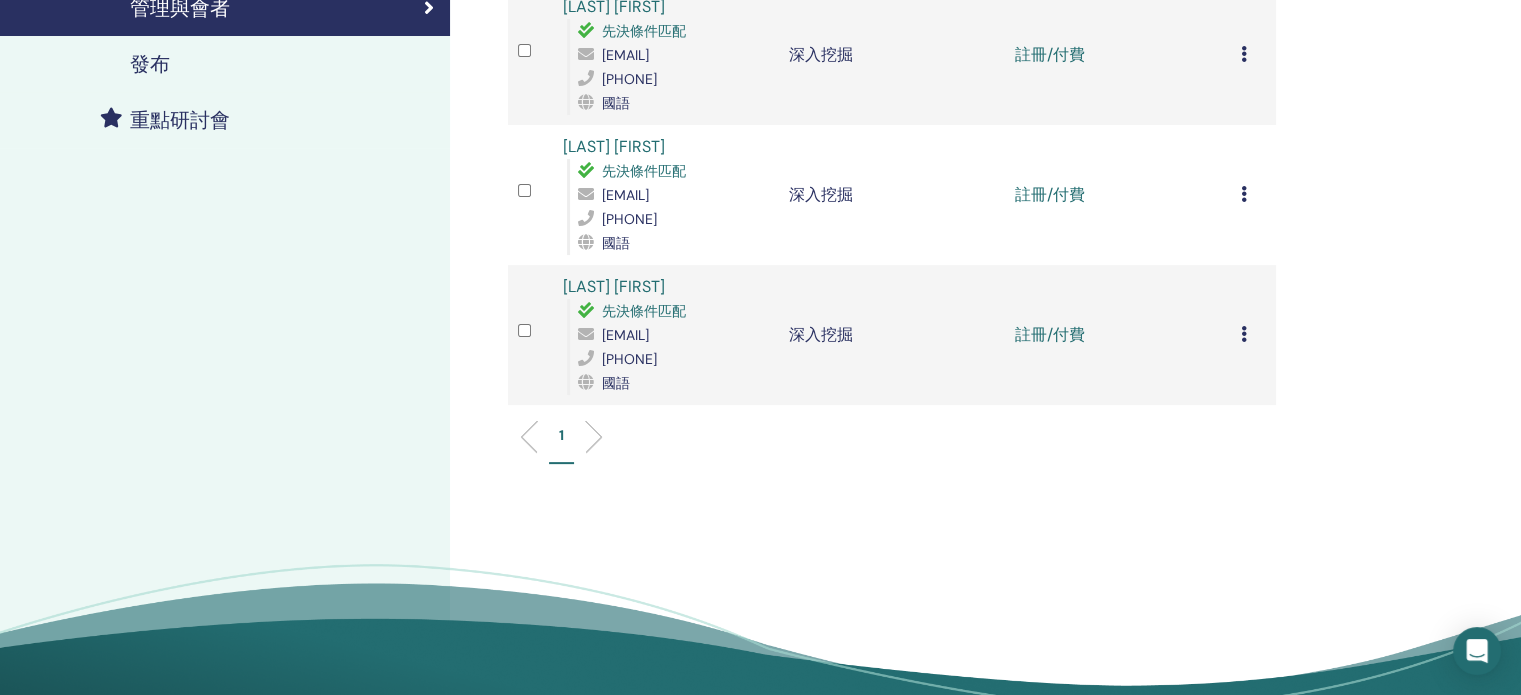 scroll, scrollTop: 500, scrollLeft: 0, axis: vertical 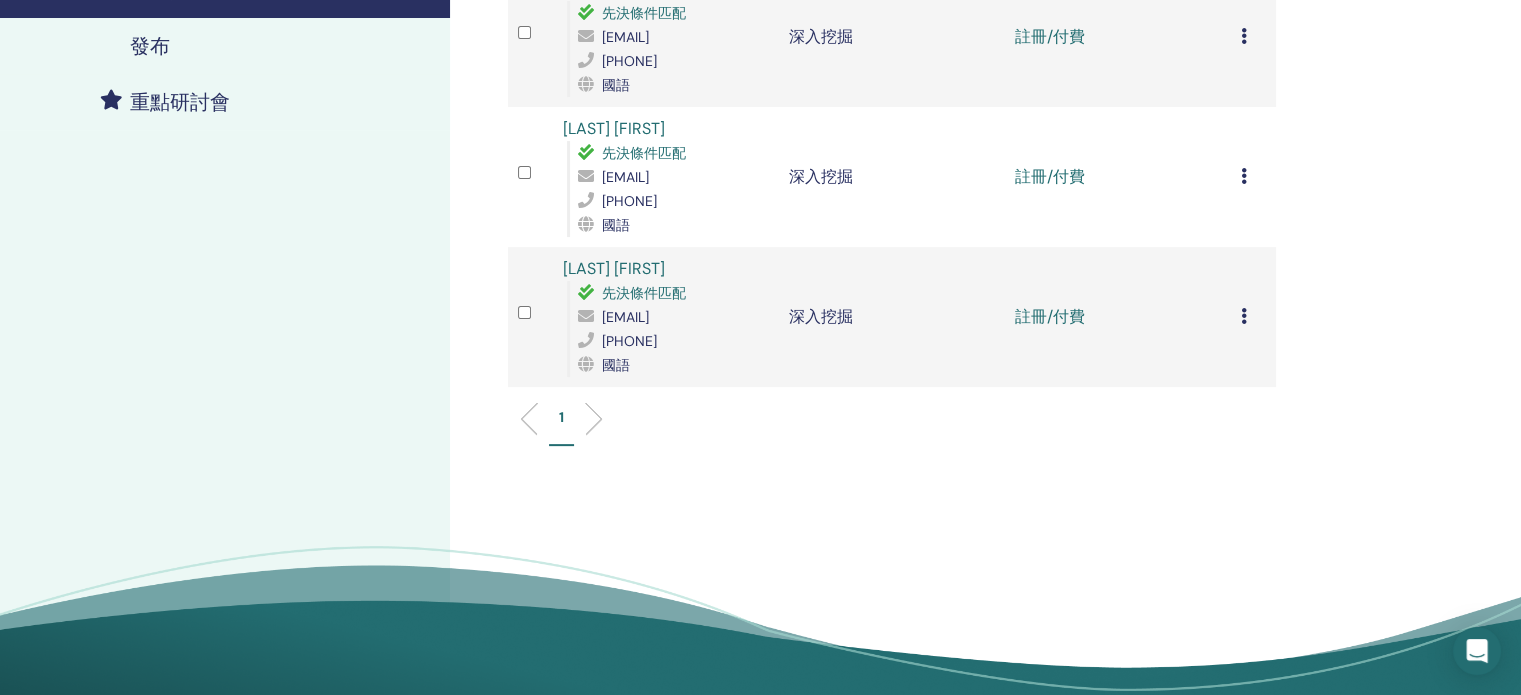click at bounding box center [1244, 316] 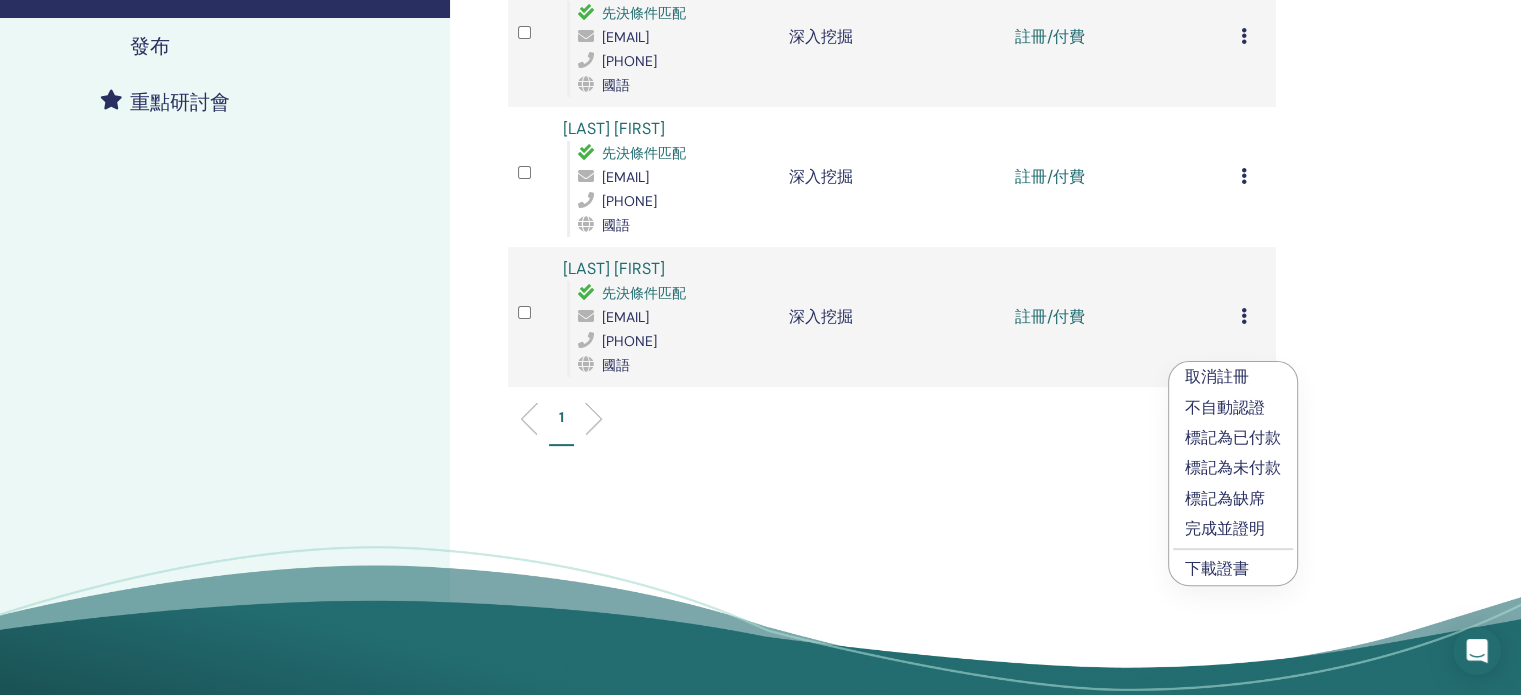 click on "完成並證明" at bounding box center (1225, 528) 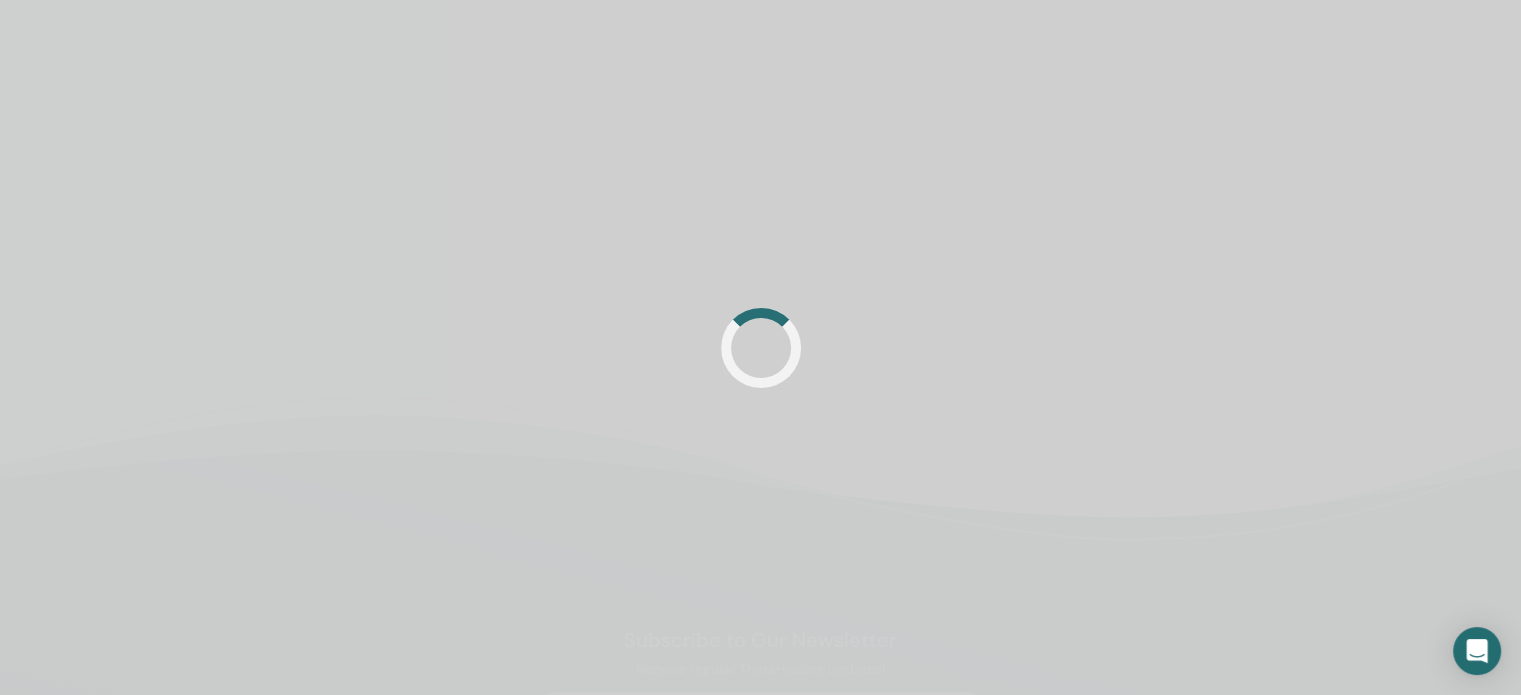 scroll, scrollTop: 476, scrollLeft: 0, axis: vertical 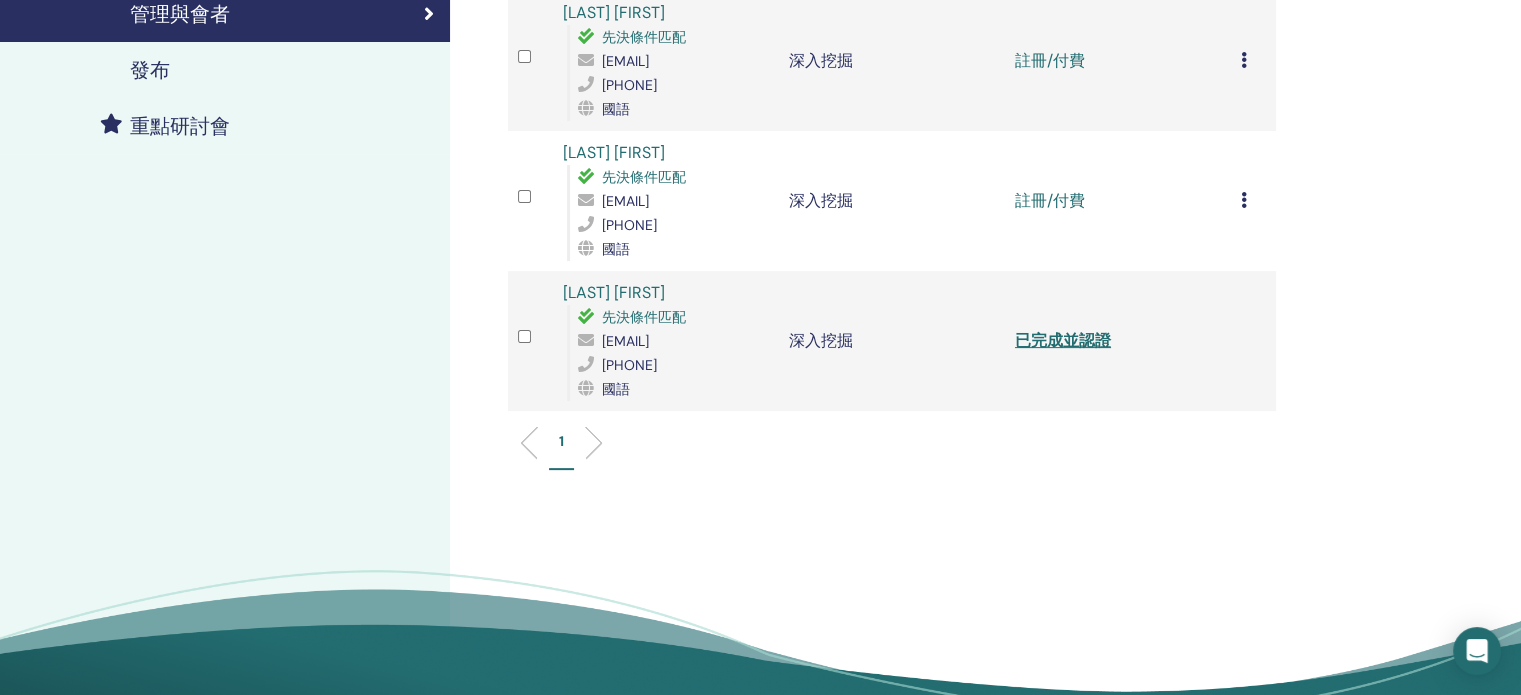 click on "取消註冊 不自動認證 標記為已付款 標記為未付款 標記為缺席 完成並證明 下載證書" at bounding box center [1253, 201] 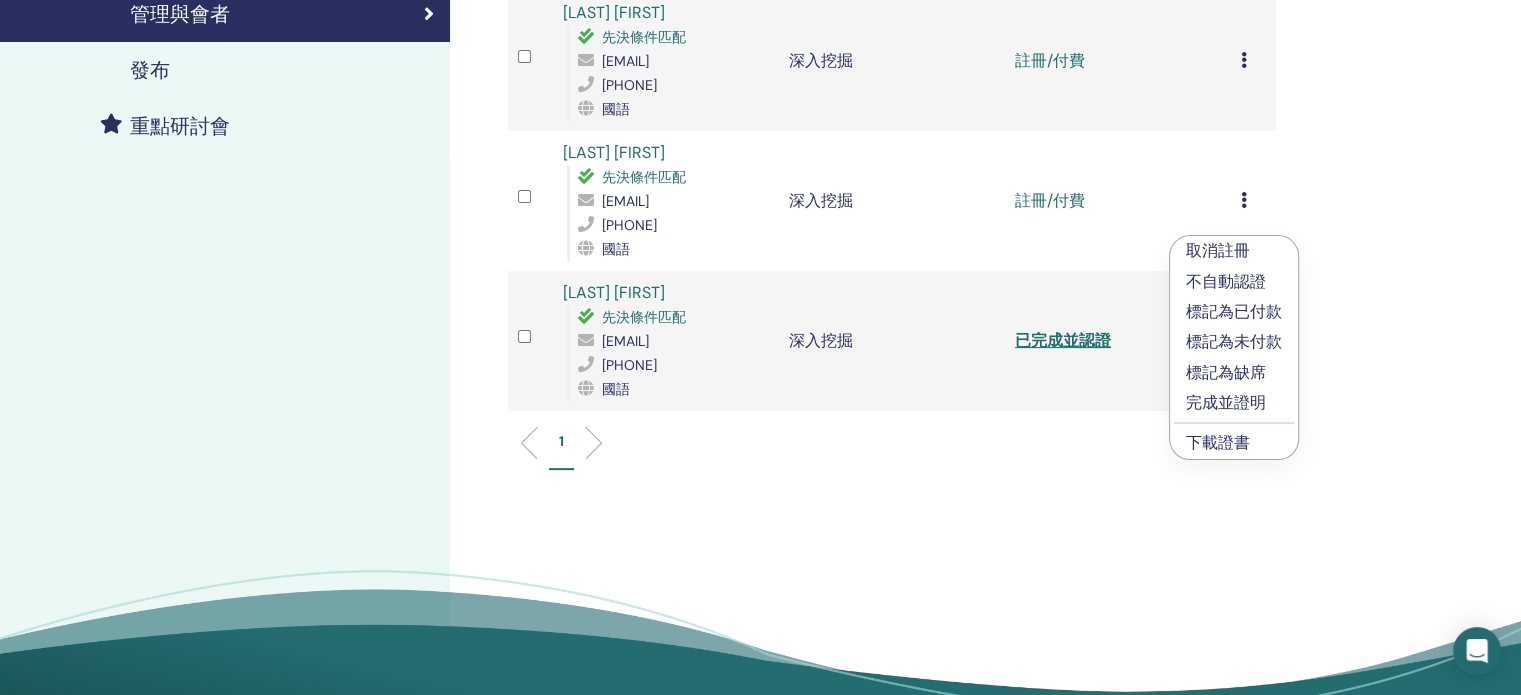 click on "完成並證明" at bounding box center (1226, 402) 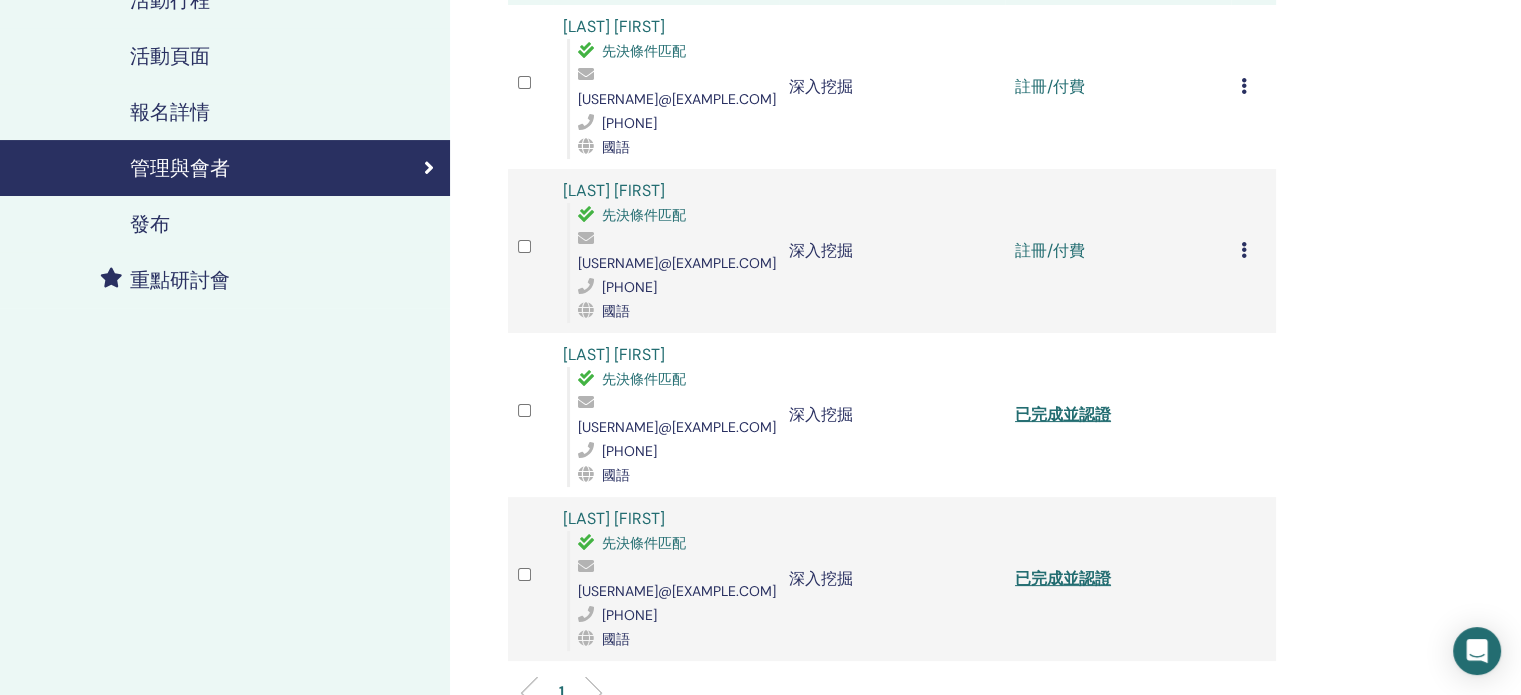 scroll, scrollTop: 276, scrollLeft: 0, axis: vertical 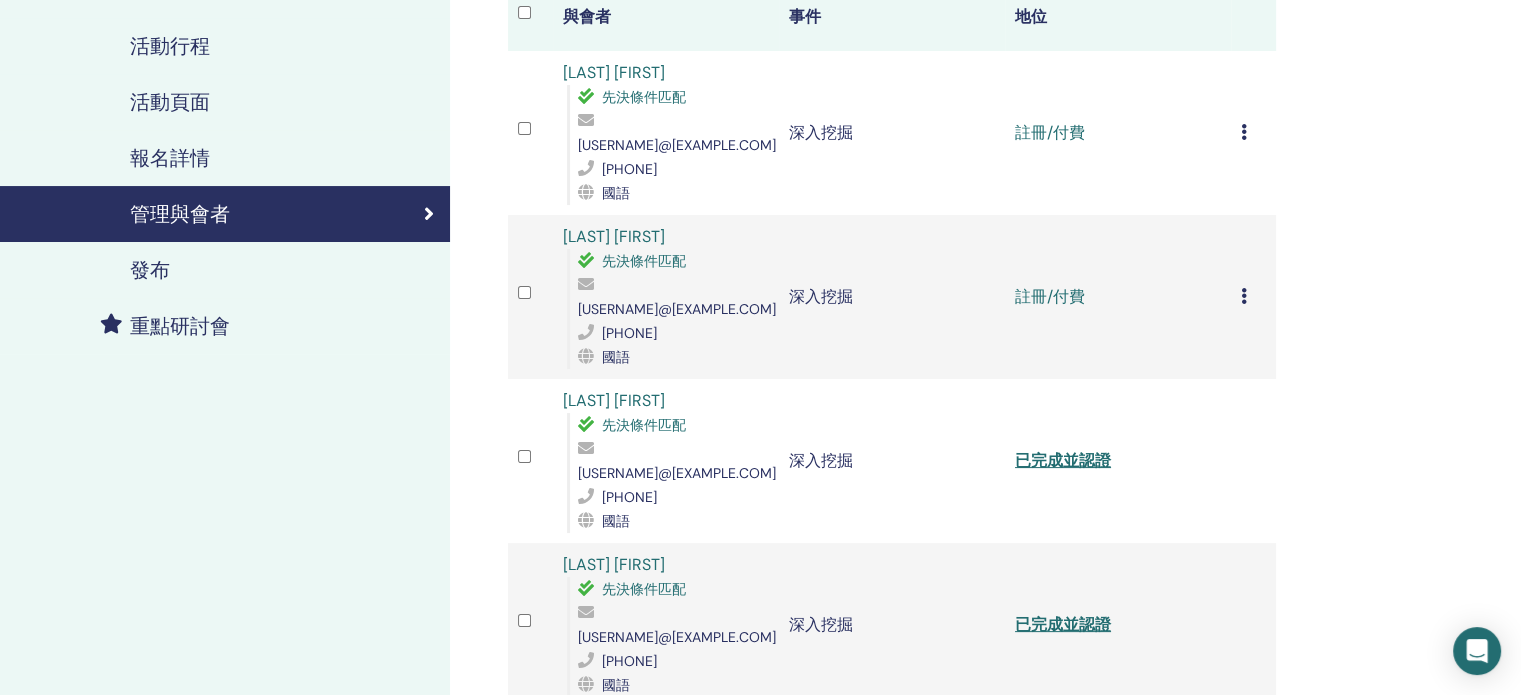 click at bounding box center [1244, 296] 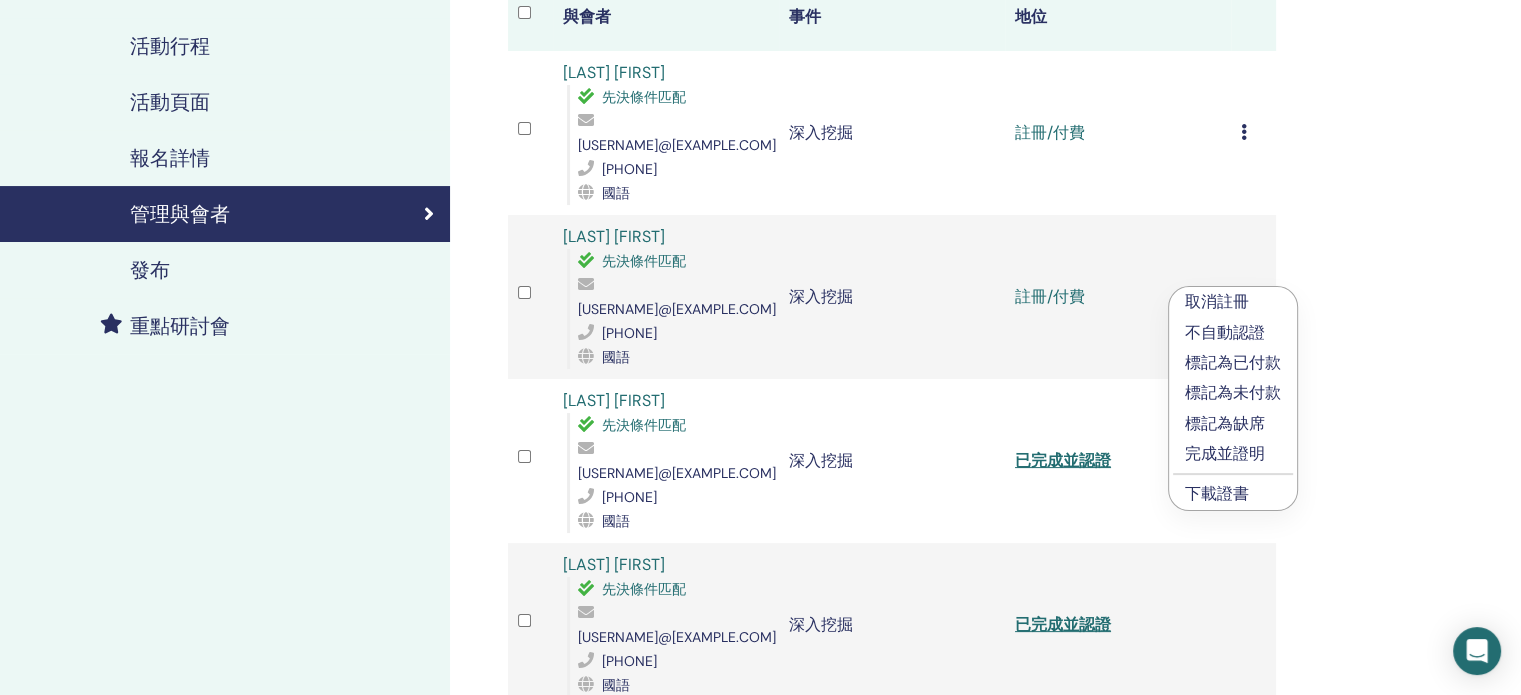 click on "完成並證明" at bounding box center [1225, 453] 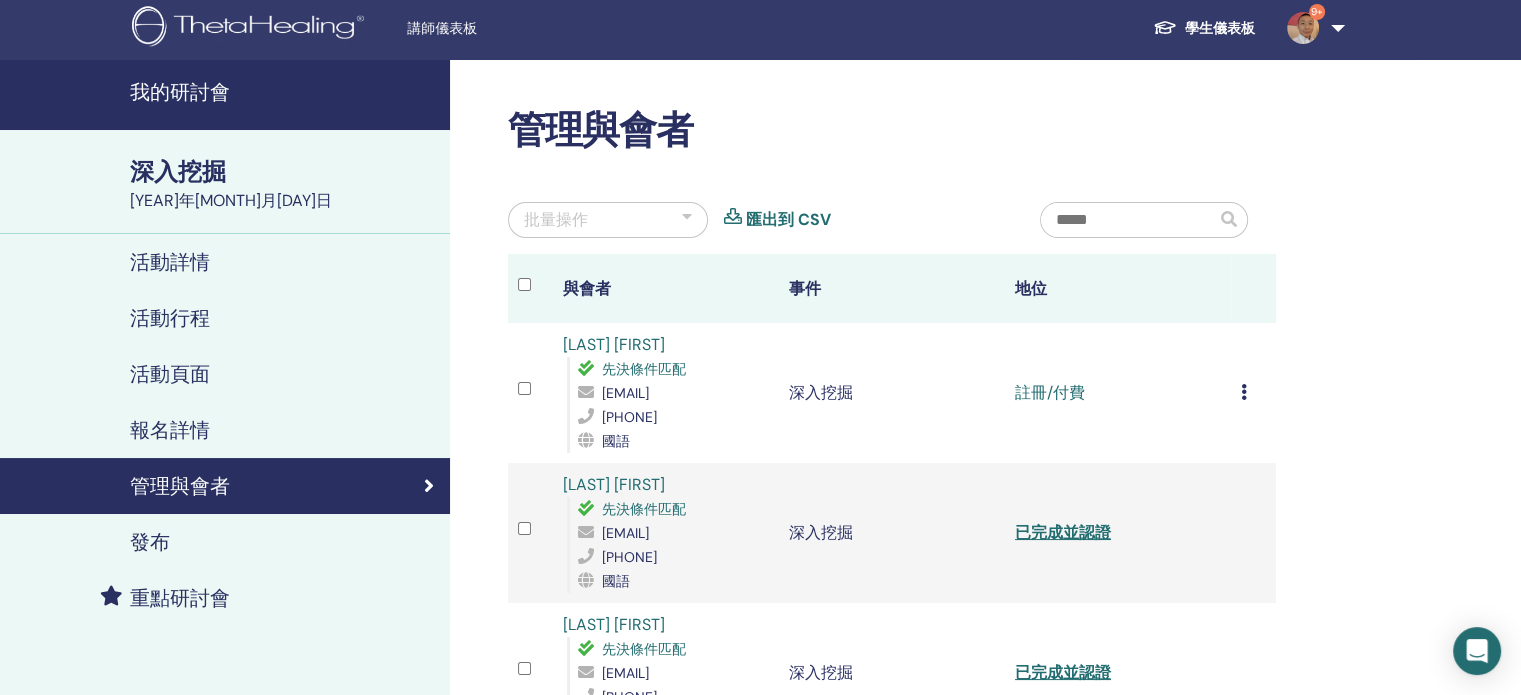 scroll, scrollTop: 0, scrollLeft: 0, axis: both 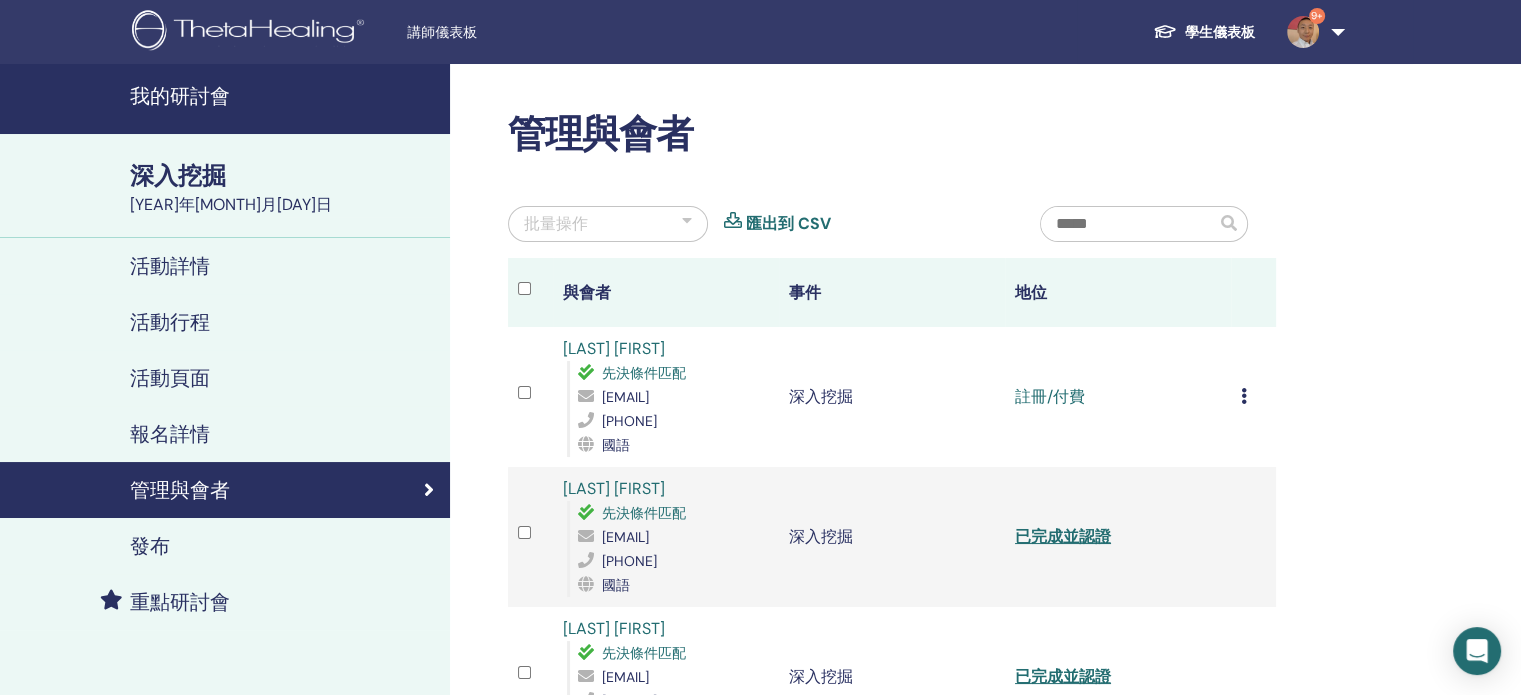 click on "取消註冊 不自動認證 標記為已付款 標記為未付款 標記為缺席 完成並證明 下載證書" at bounding box center [1253, 397] 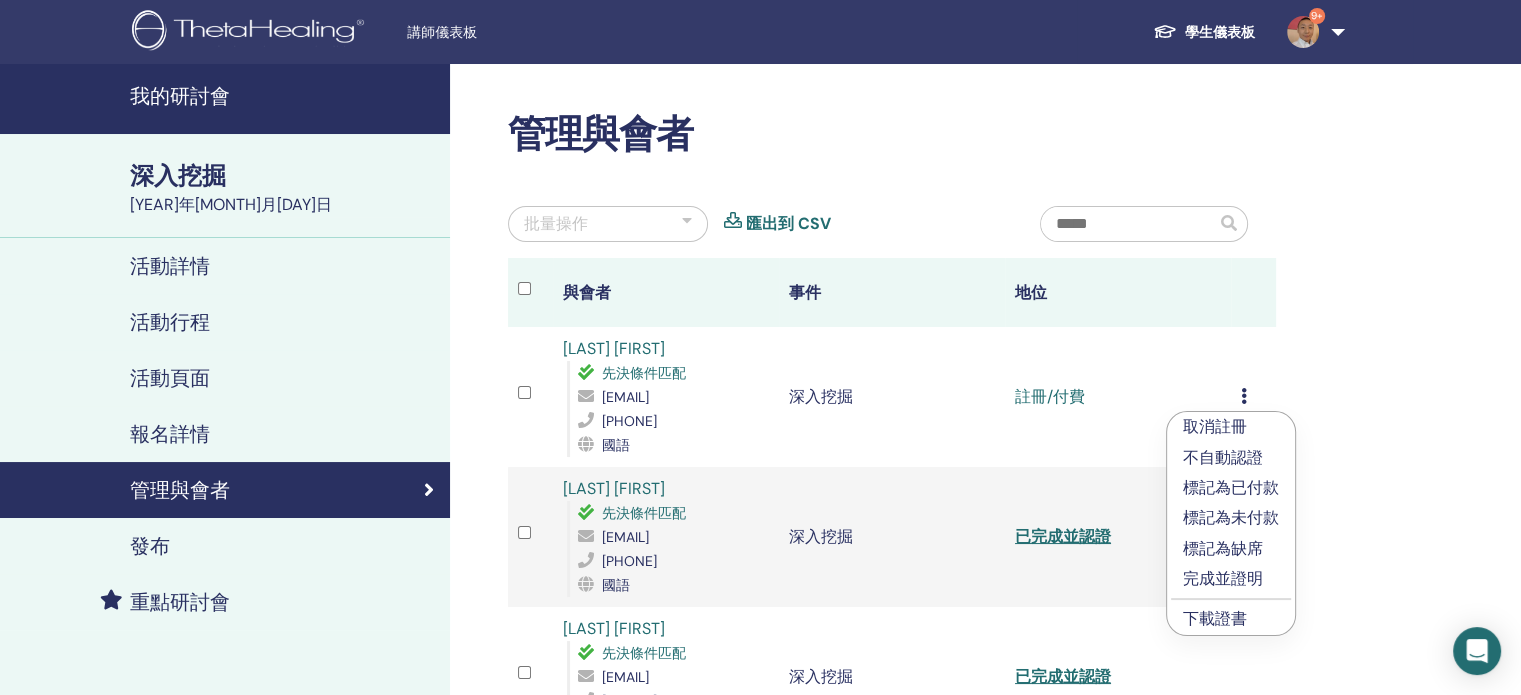 click on "完成並證明" at bounding box center [1223, 578] 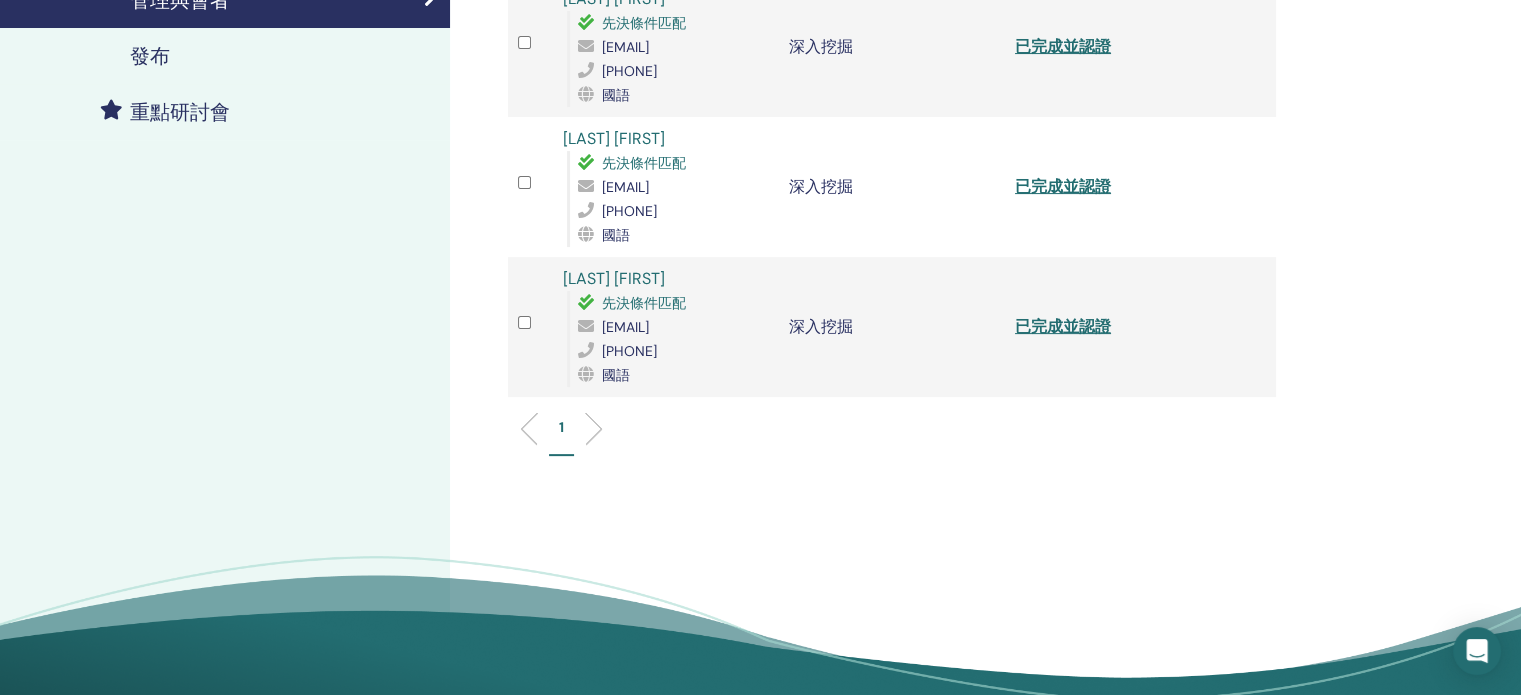 scroll, scrollTop: 500, scrollLeft: 0, axis: vertical 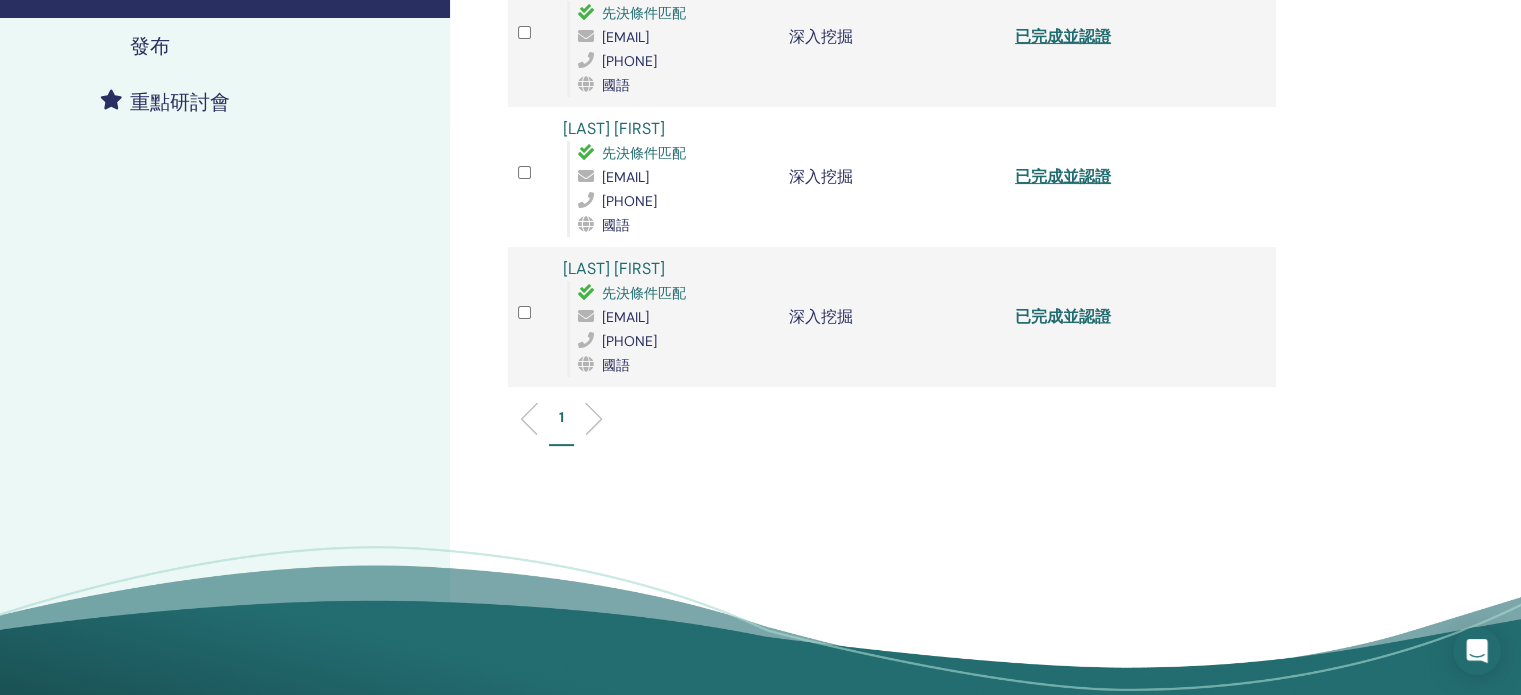click on "已完成並認證" at bounding box center (1063, 316) 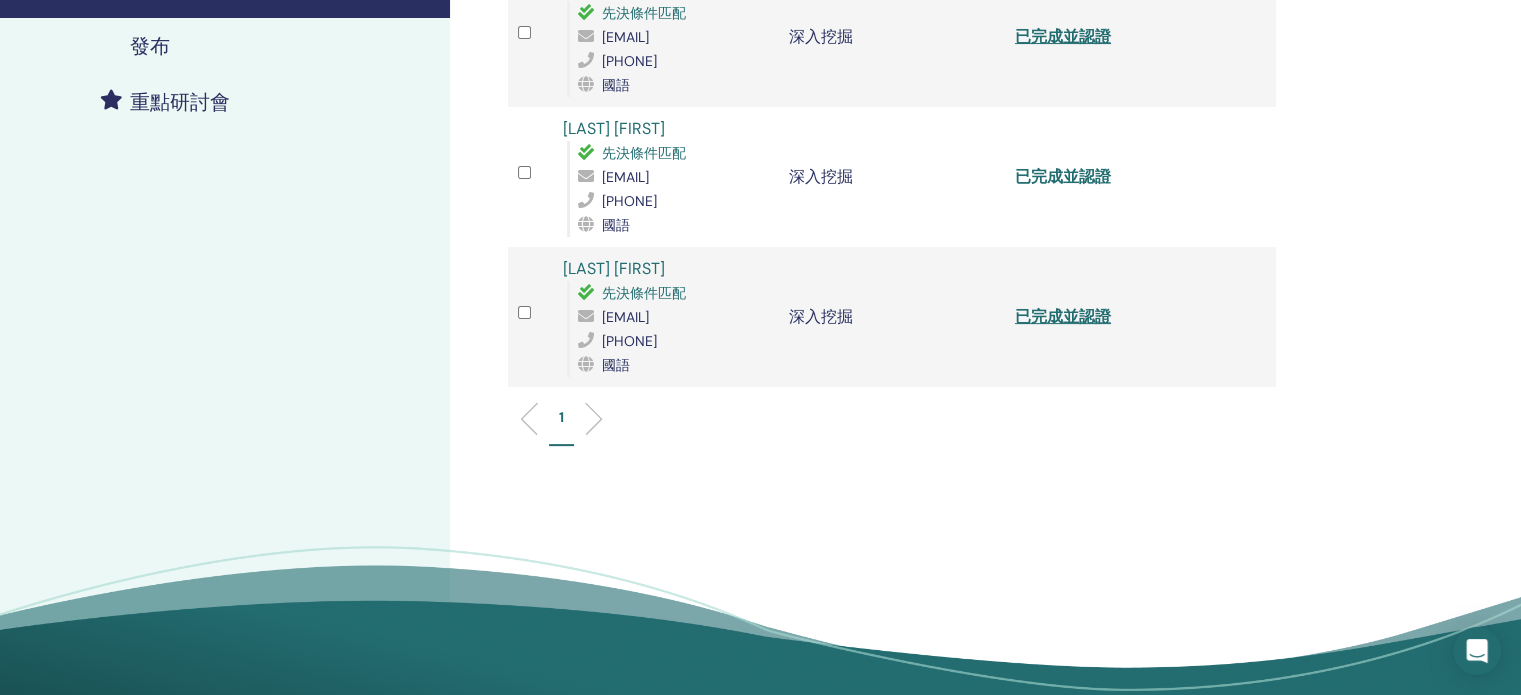 click on "已完成並認證" at bounding box center (1063, 176) 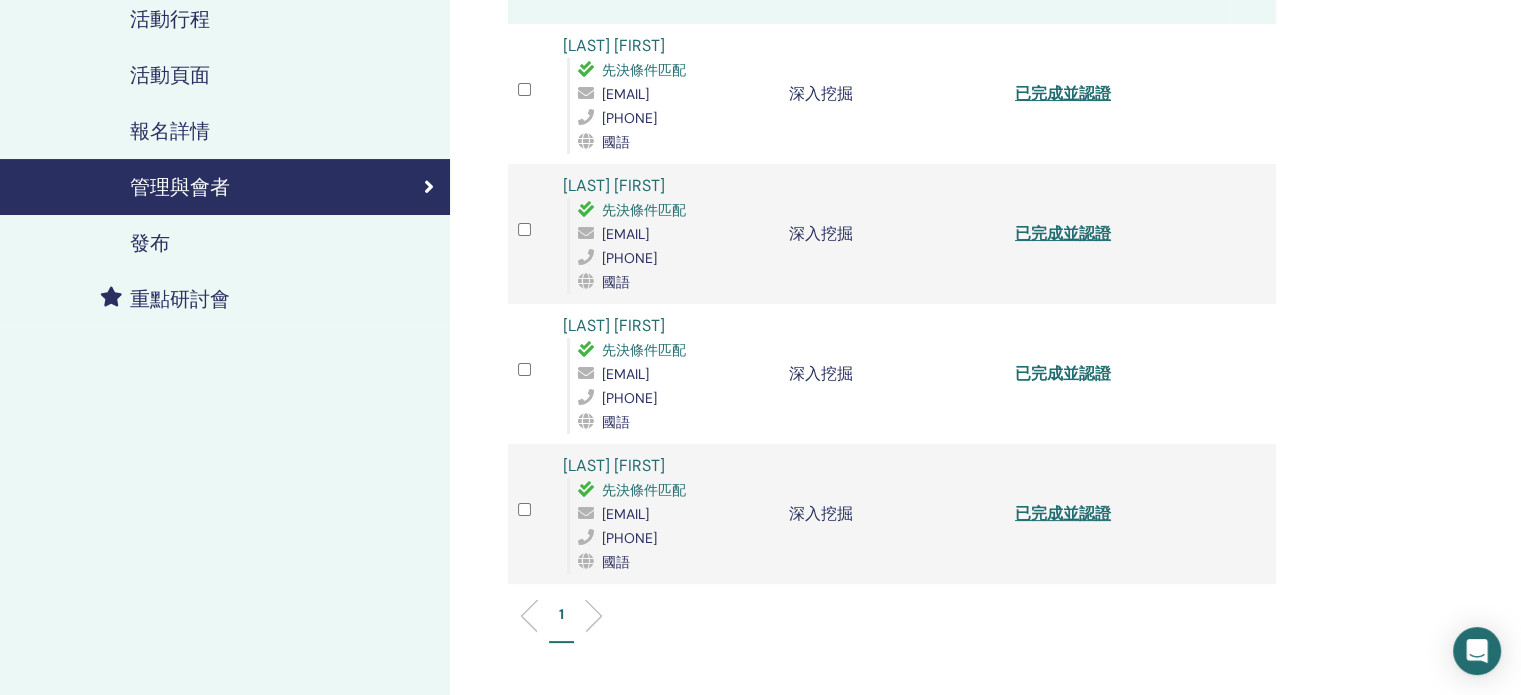 scroll, scrollTop: 300, scrollLeft: 0, axis: vertical 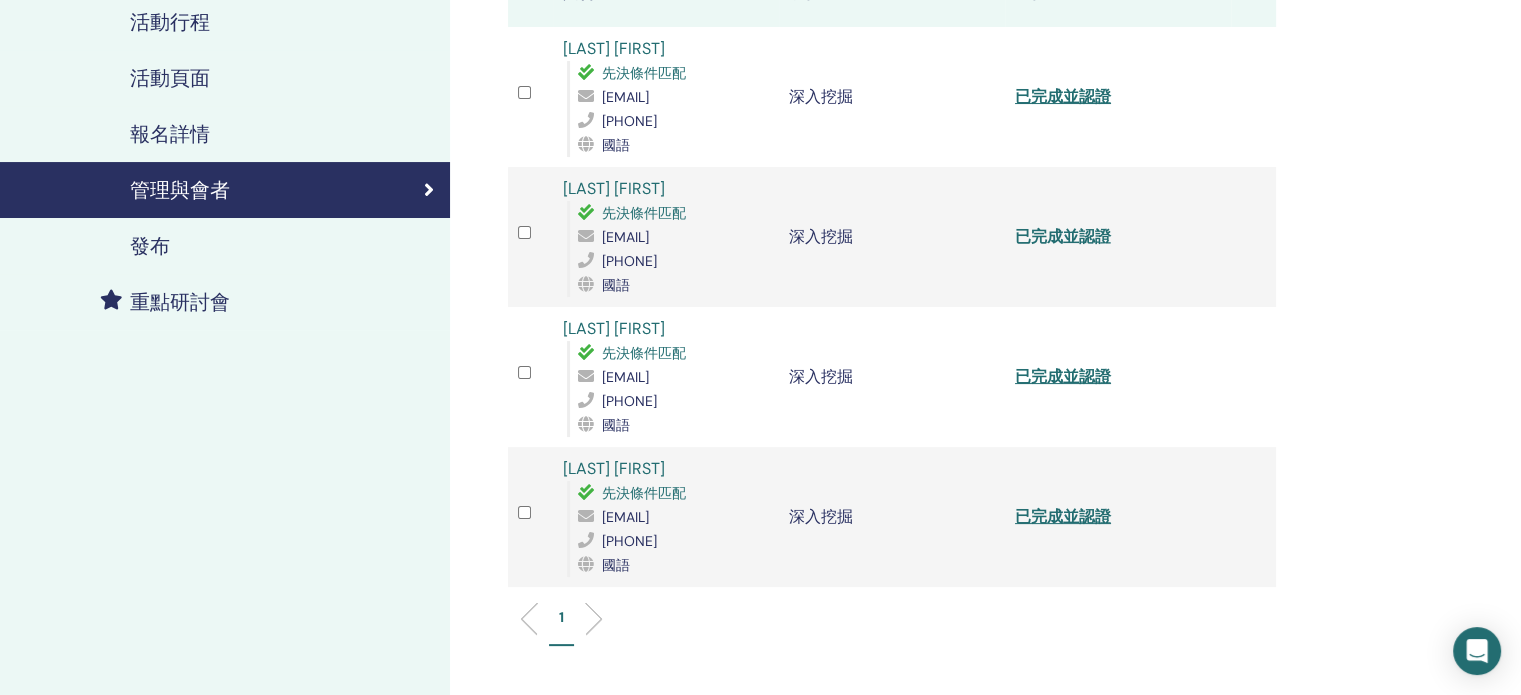 click on "已完成並認證" at bounding box center (1063, 236) 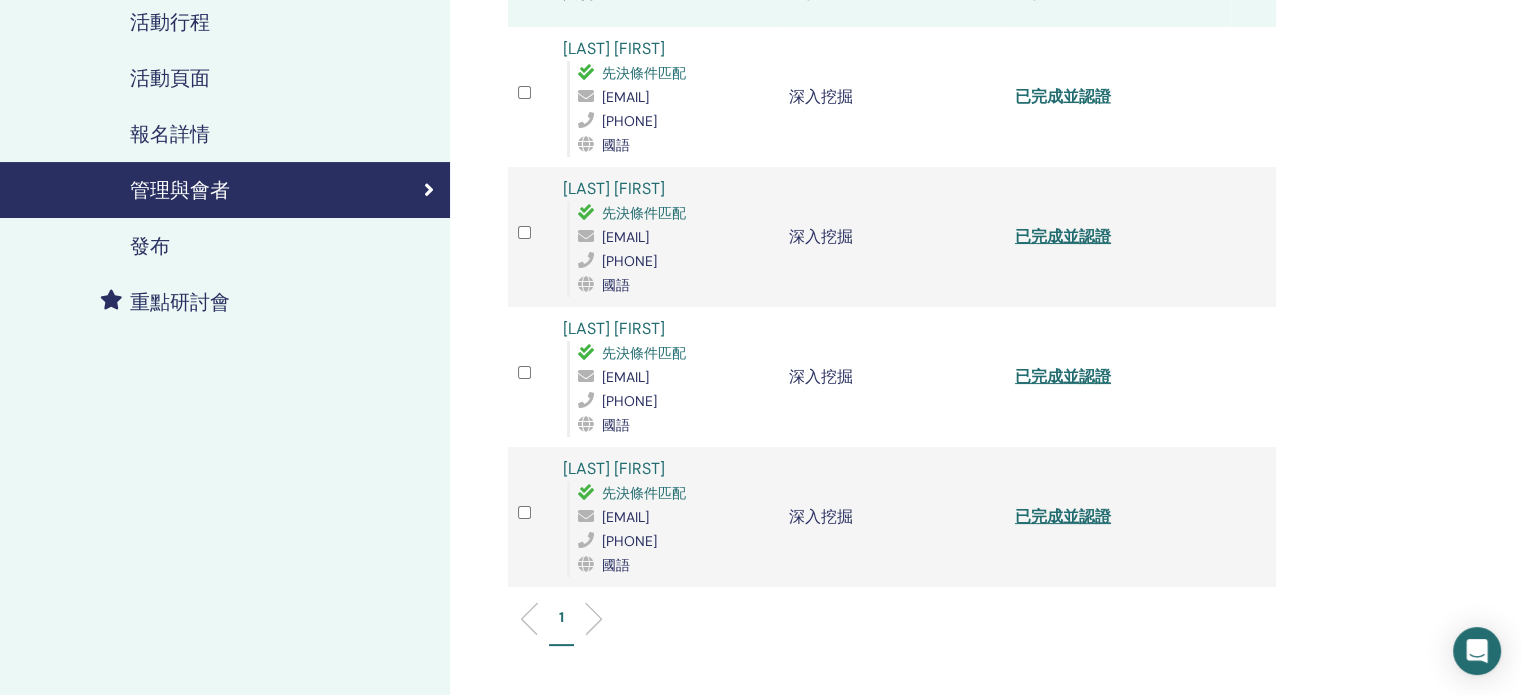 click on "已完成並認證" at bounding box center (1063, 96) 